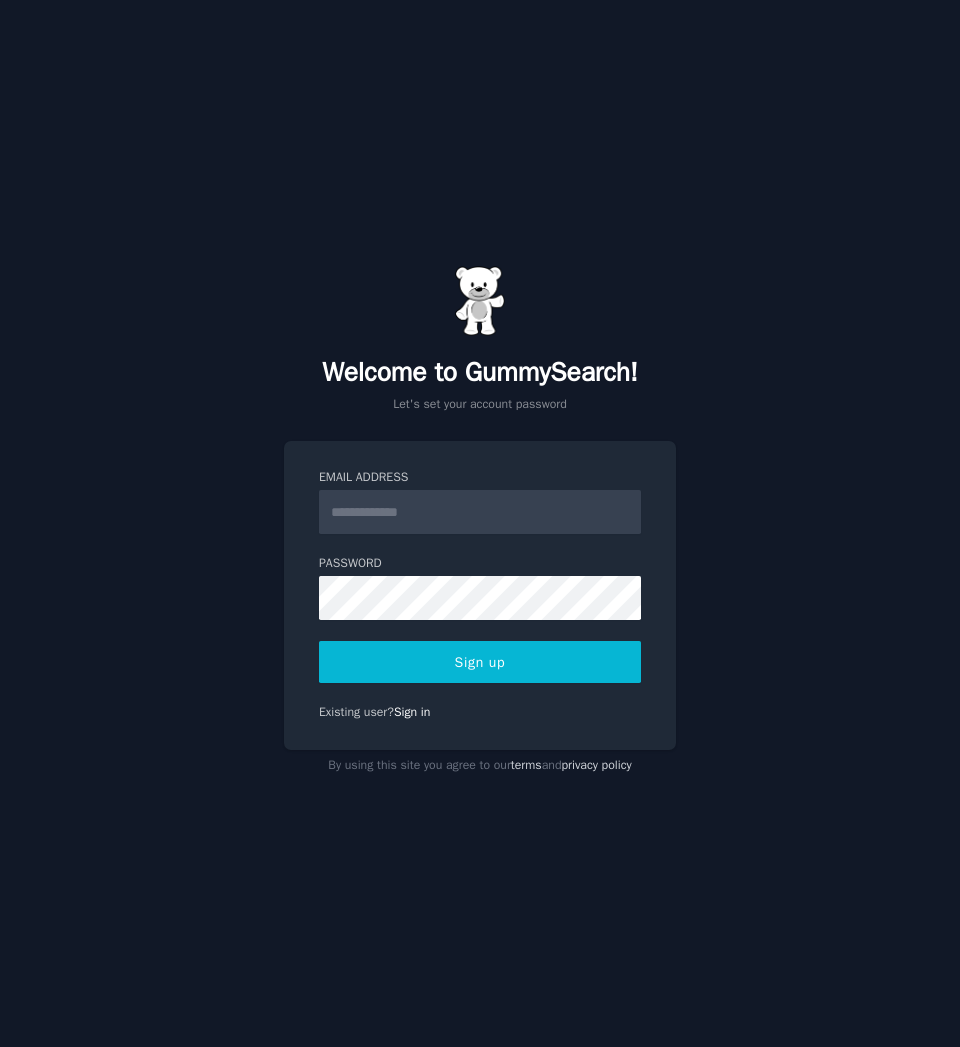 scroll, scrollTop: 0, scrollLeft: 0, axis: both 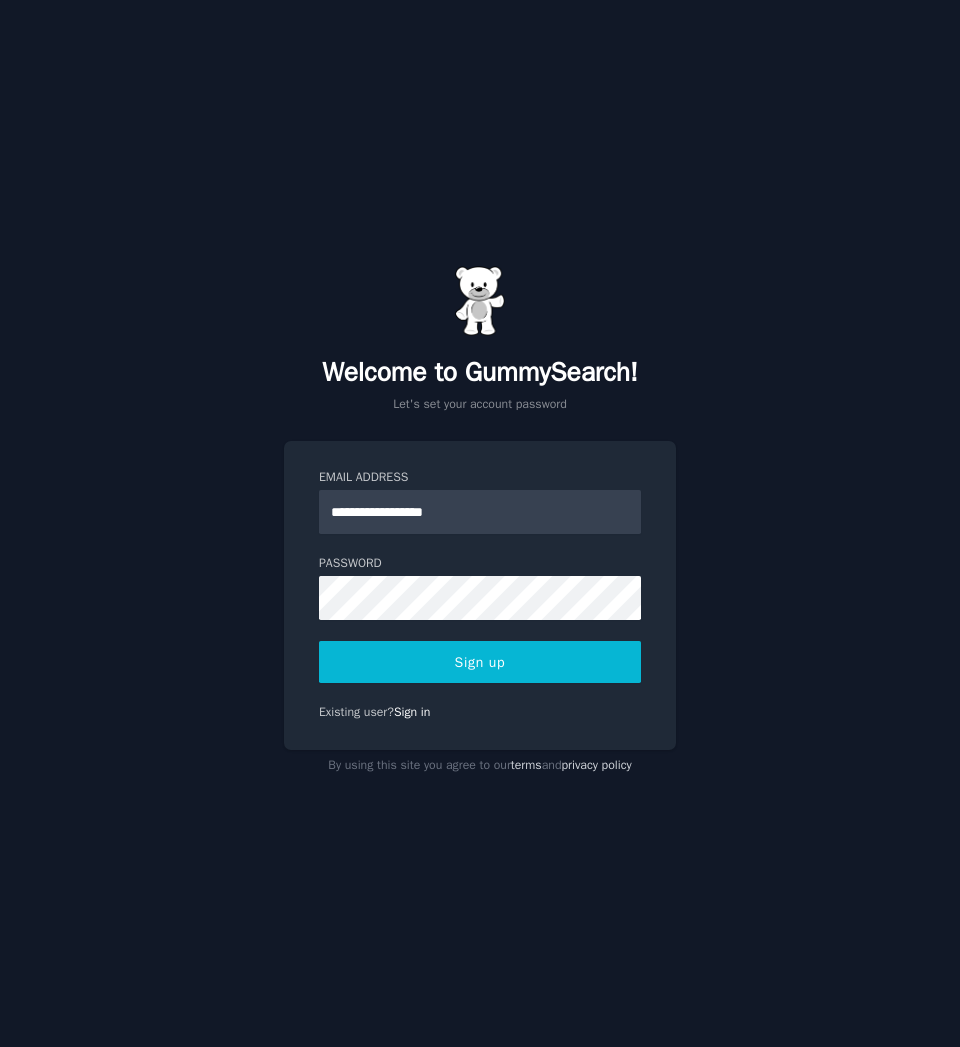 click on "Sign up" at bounding box center (480, 662) 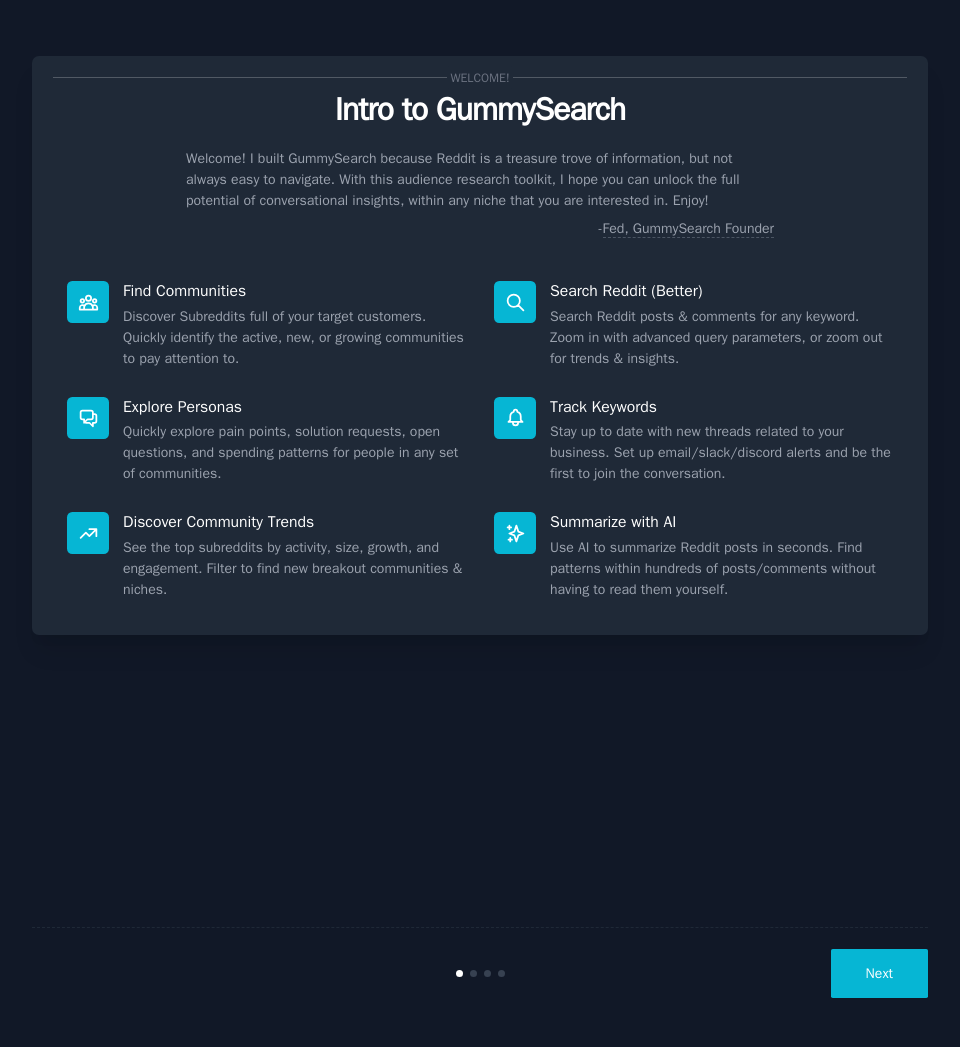 scroll, scrollTop: 0, scrollLeft: 0, axis: both 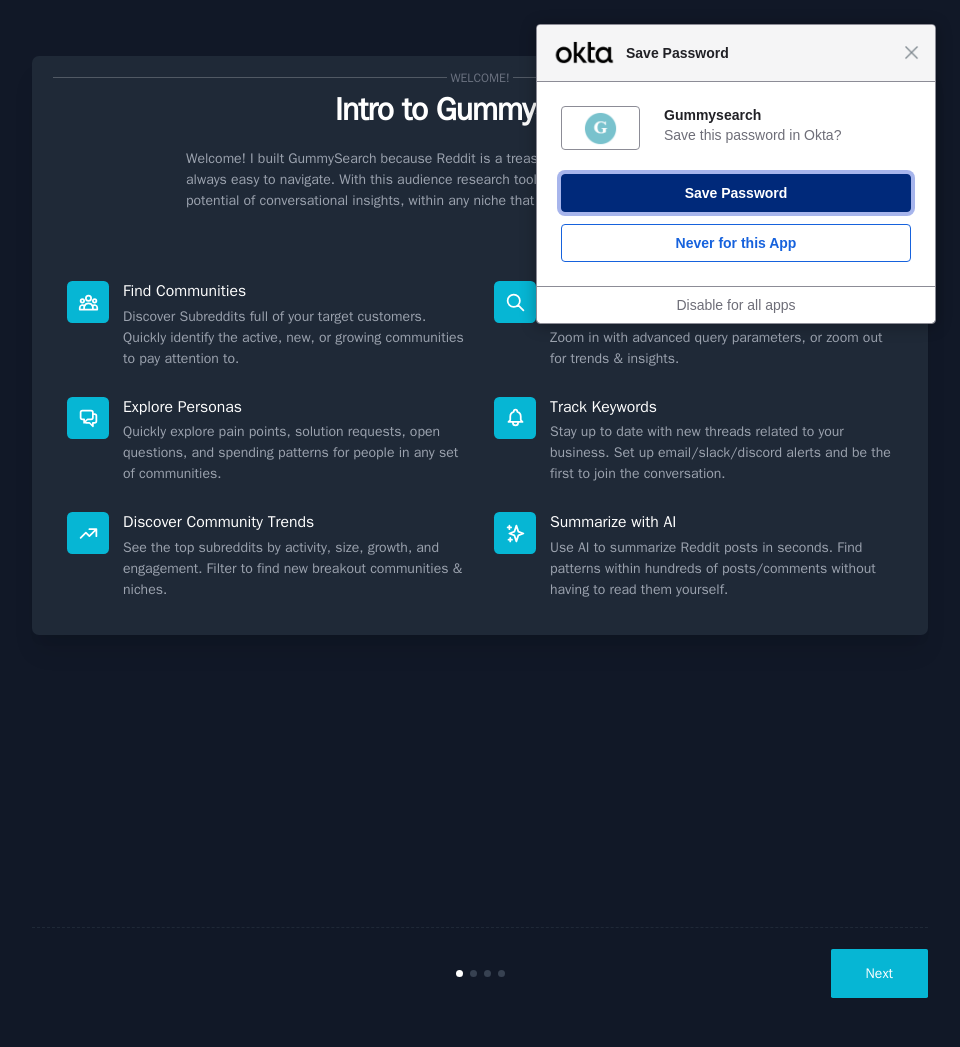 click on "Save Password" at bounding box center [736, 193] 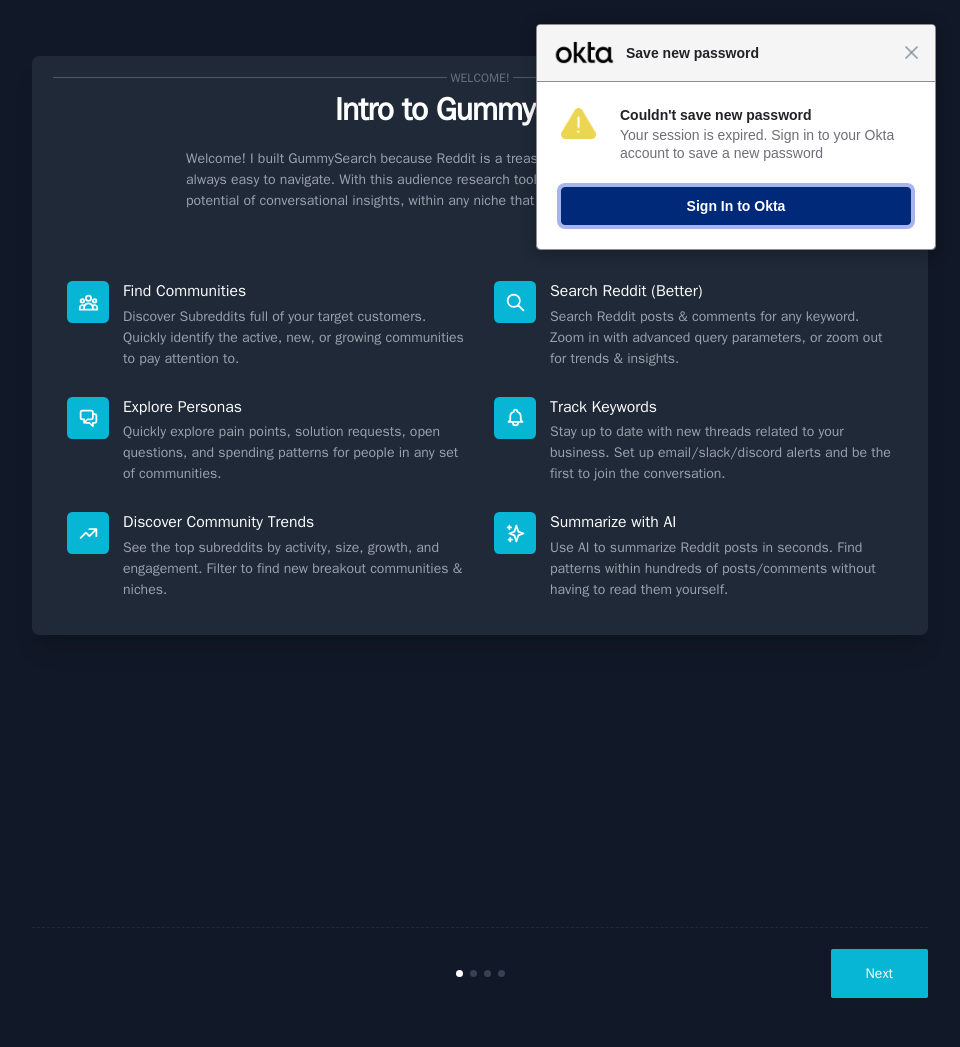 click on "Sign In to Okta" at bounding box center [736, 206] 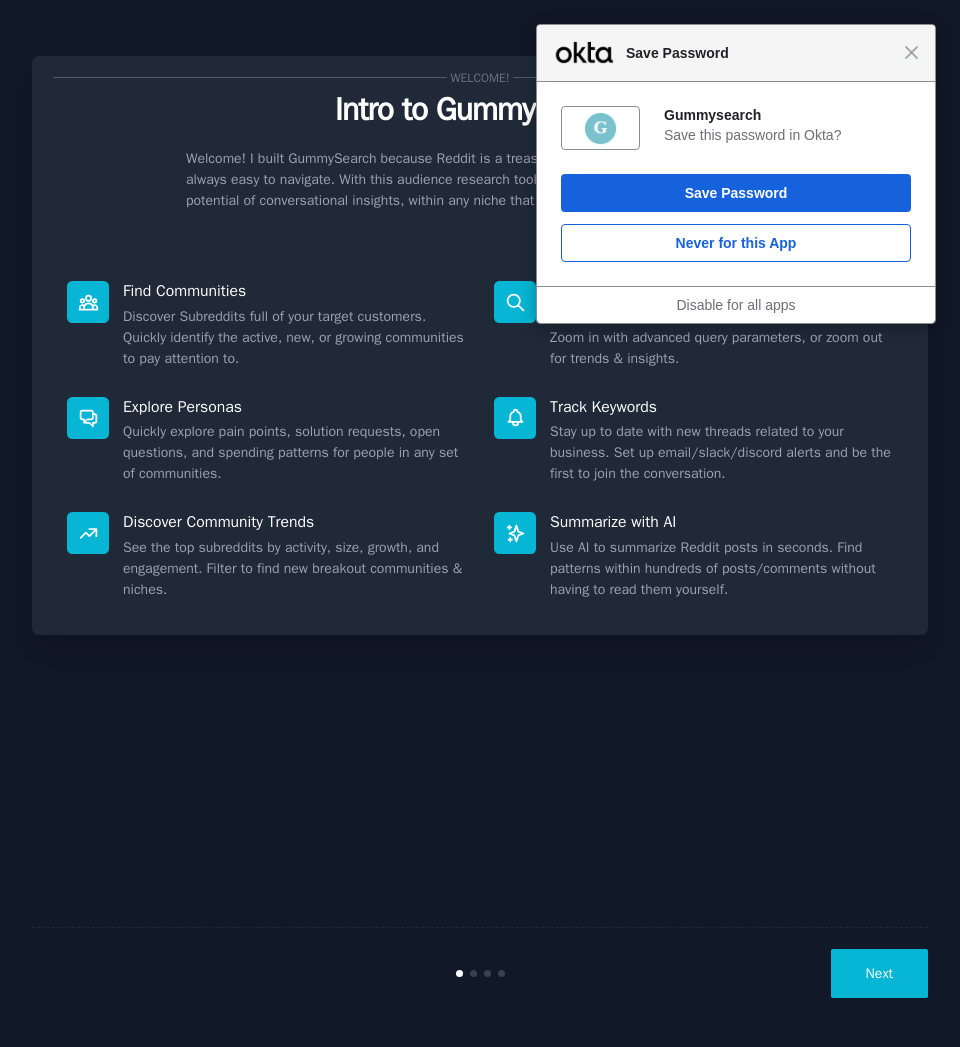 click on "Gummysearch        Save this password in Okta?                             Save Password                         Never for this App" at bounding box center (736, 184) 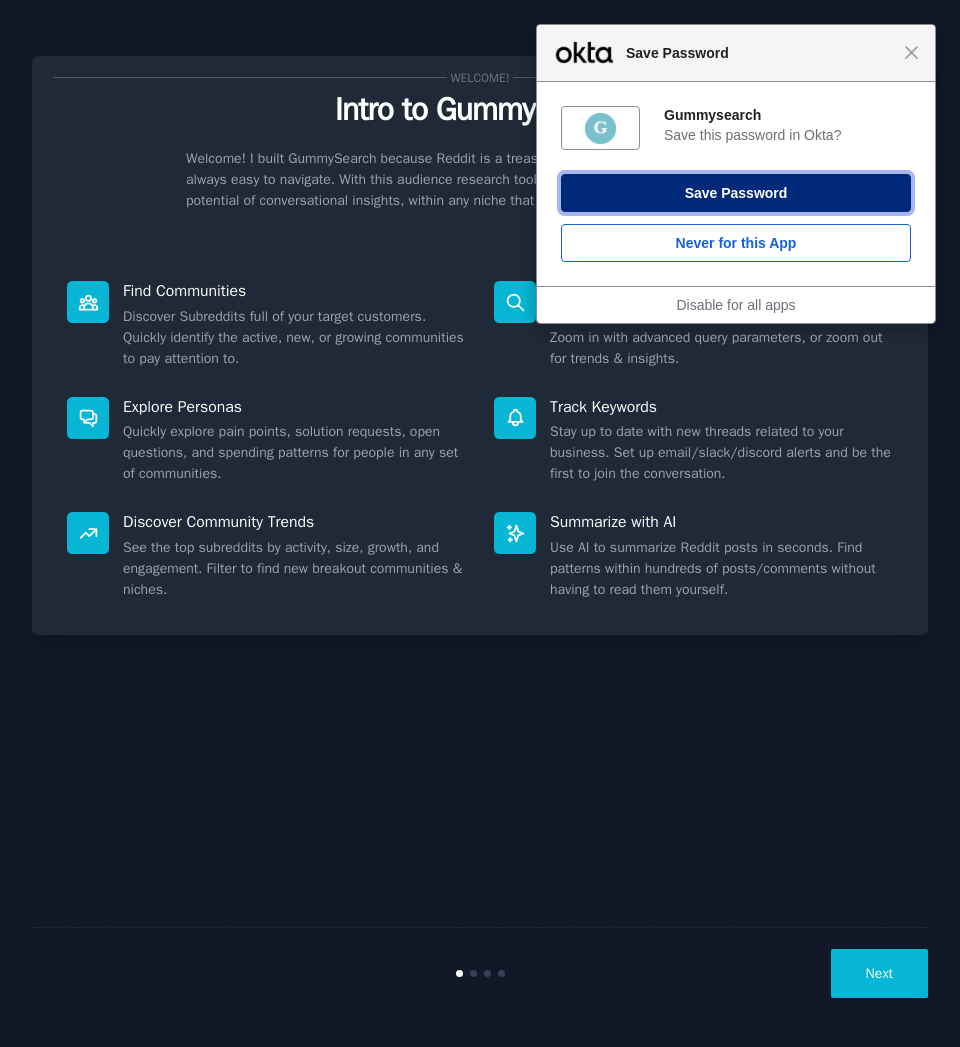 click on "Save Password" at bounding box center (736, 193) 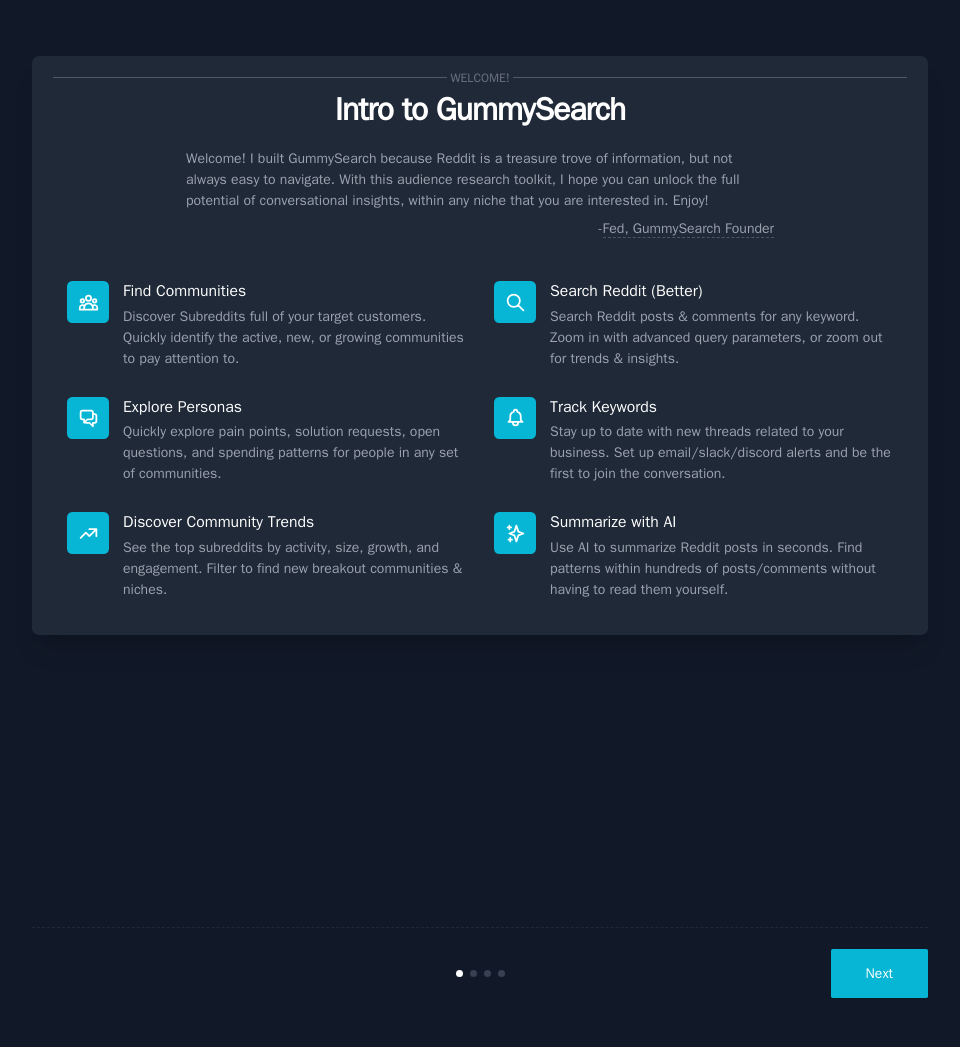 click on "Next" at bounding box center (879, 973) 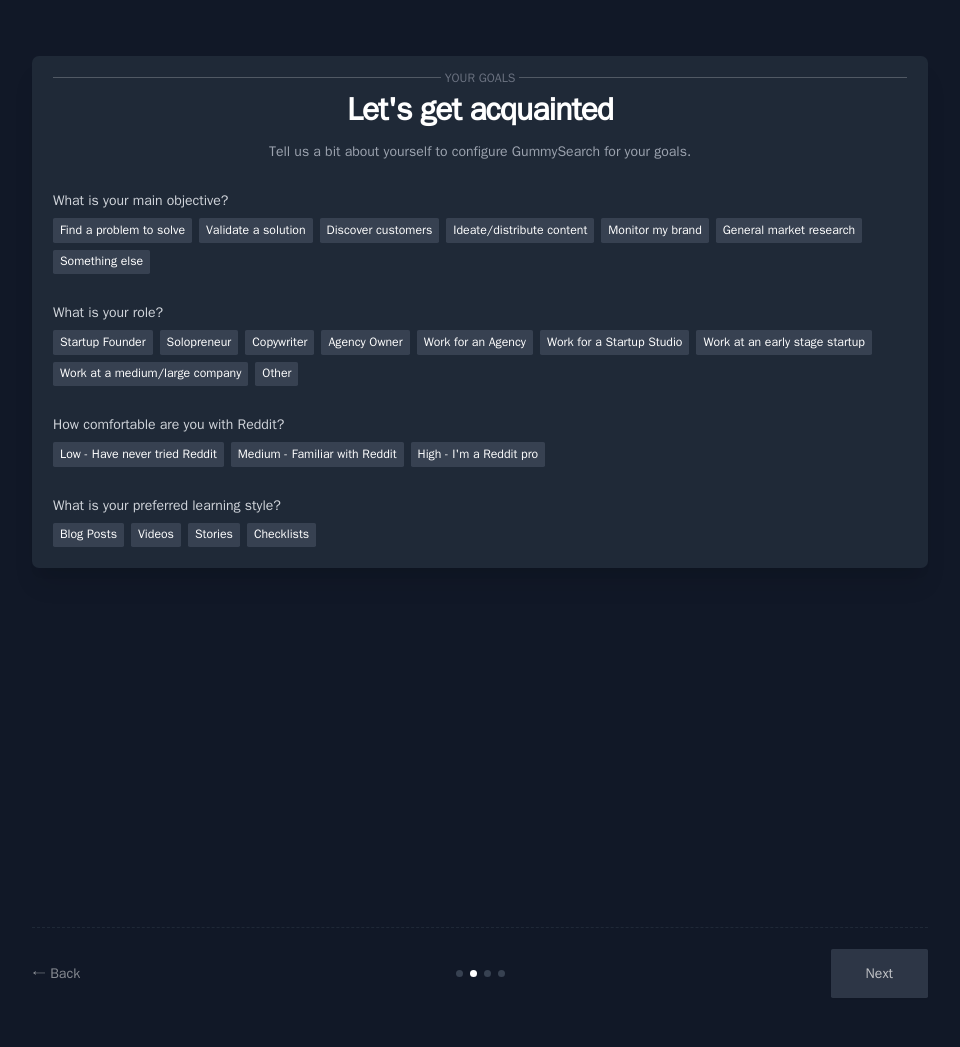 click on "Next" at bounding box center [778, 973] 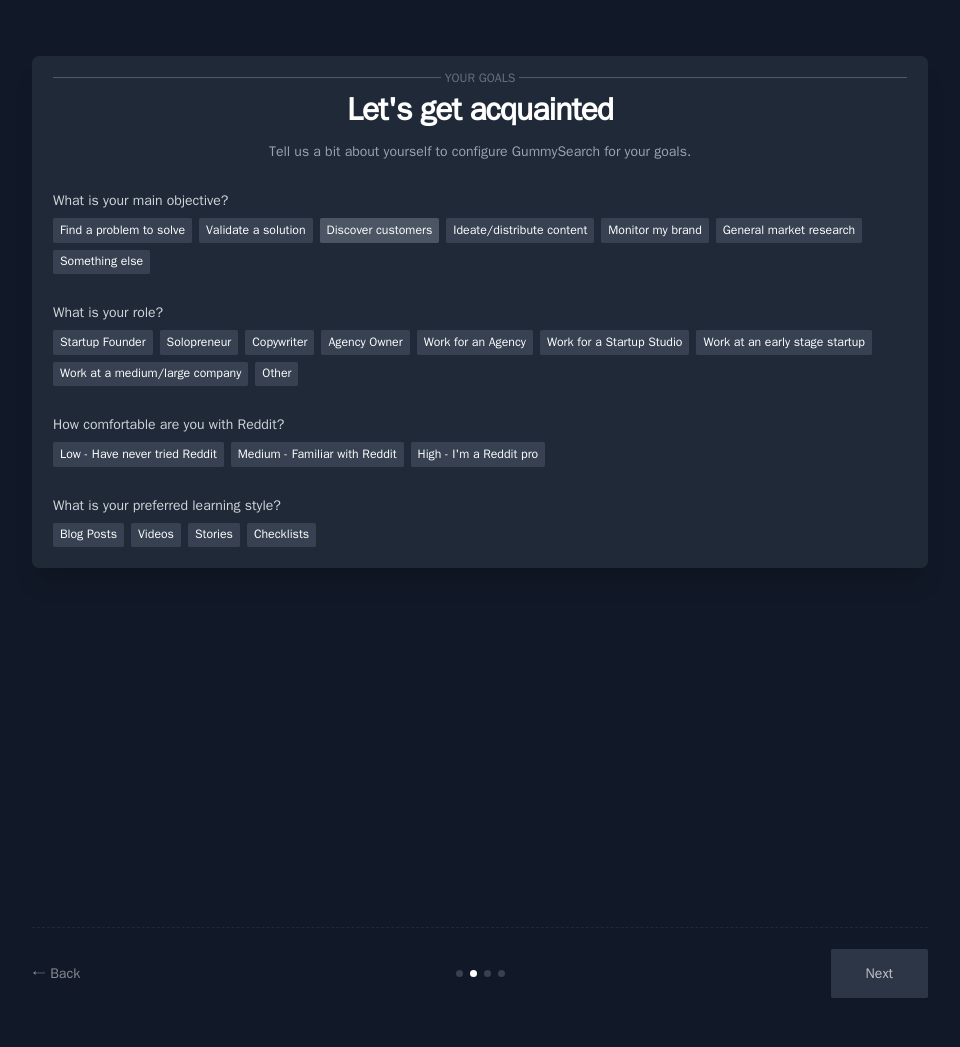 click on "Discover customers" at bounding box center [380, 230] 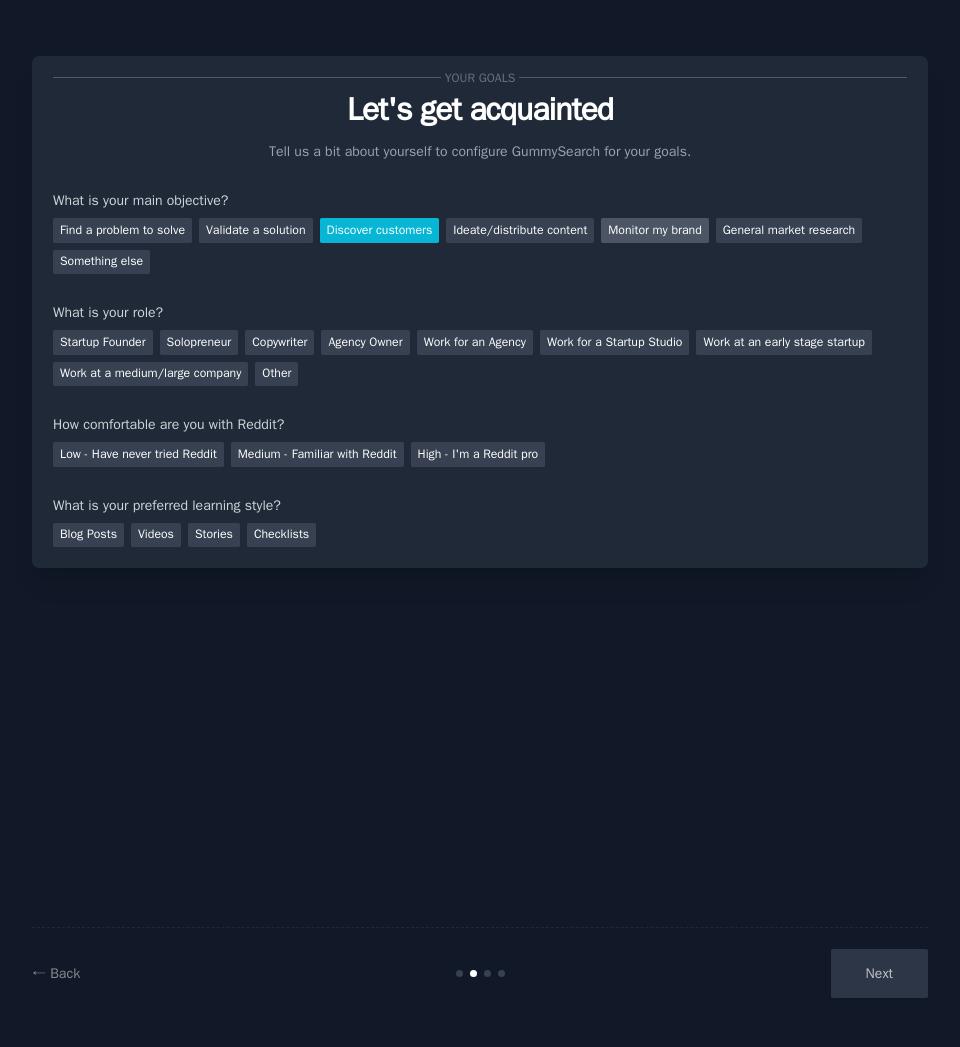 click on "Monitor my brand" at bounding box center (654, 230) 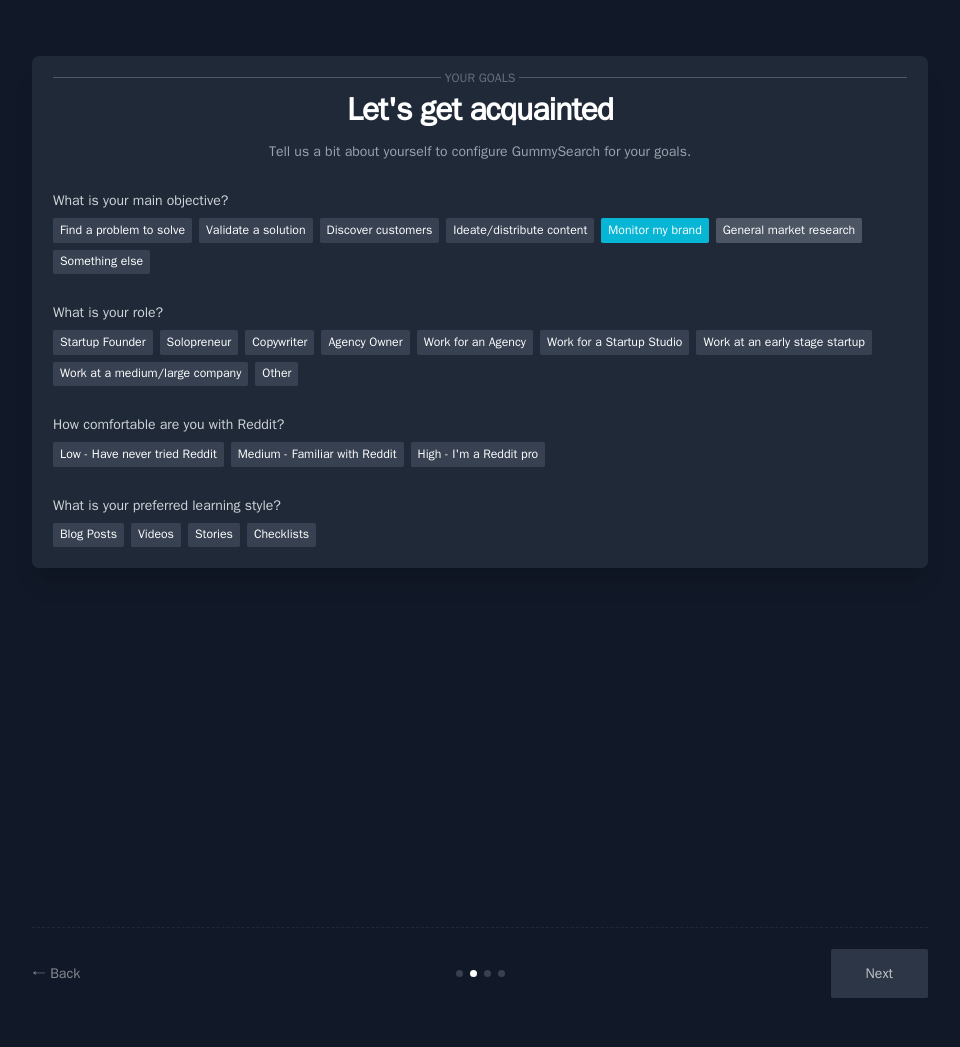 click on "General market research" at bounding box center [789, 230] 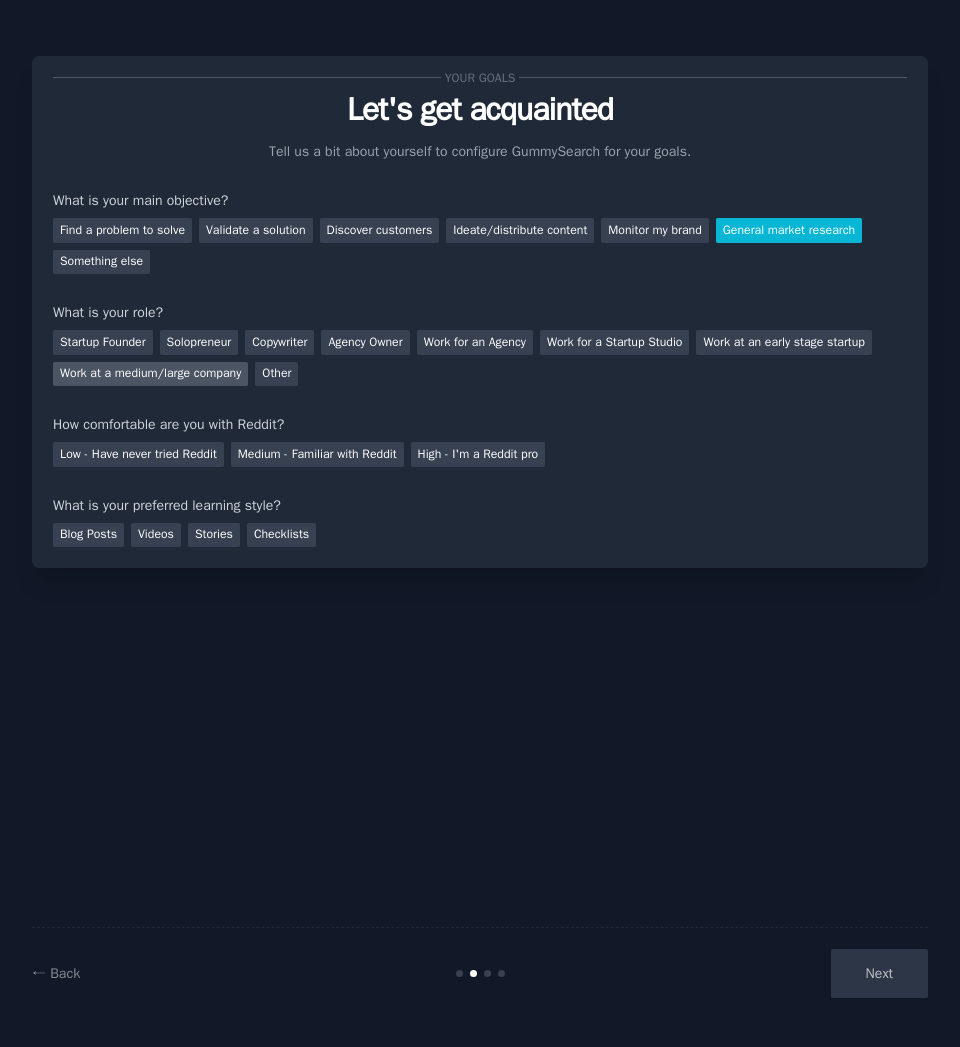 click on "Work at a medium/large company" at bounding box center (150, 374) 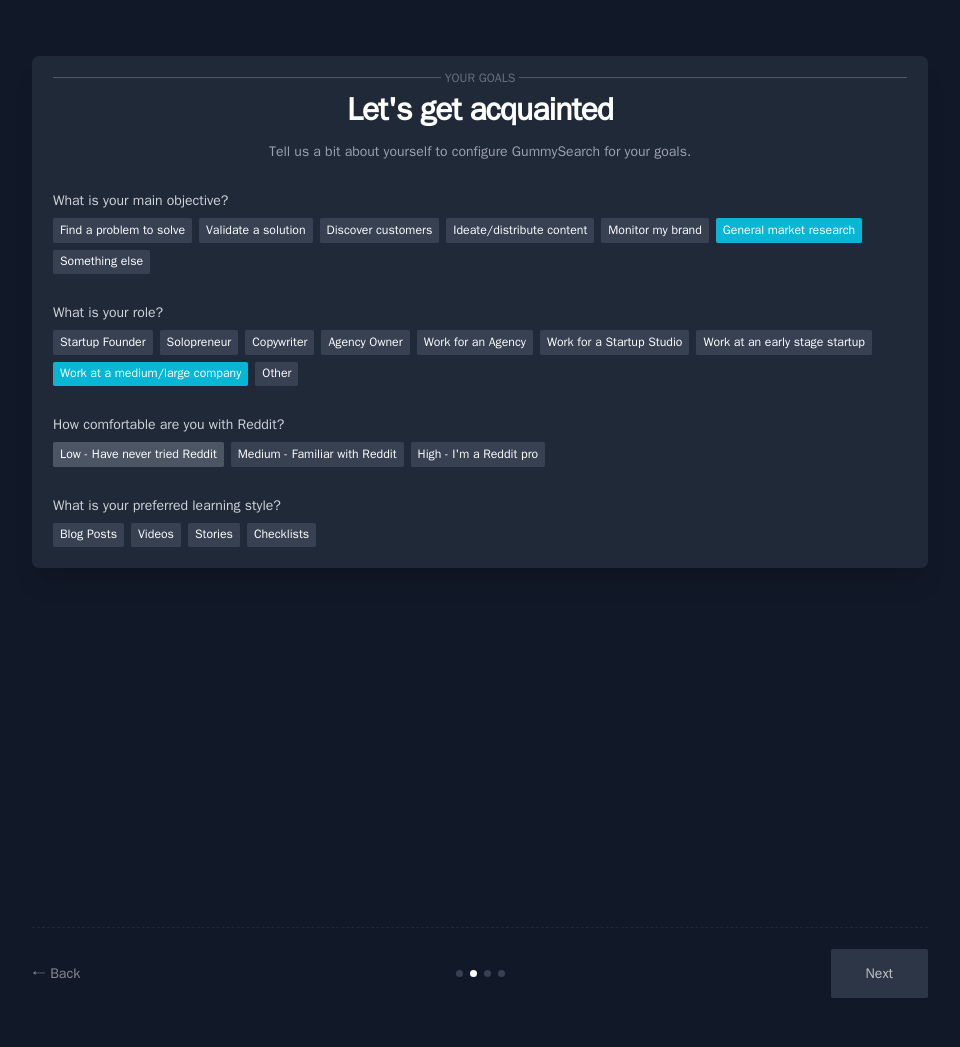 click on "Low - Have never tried Reddit" at bounding box center [138, 454] 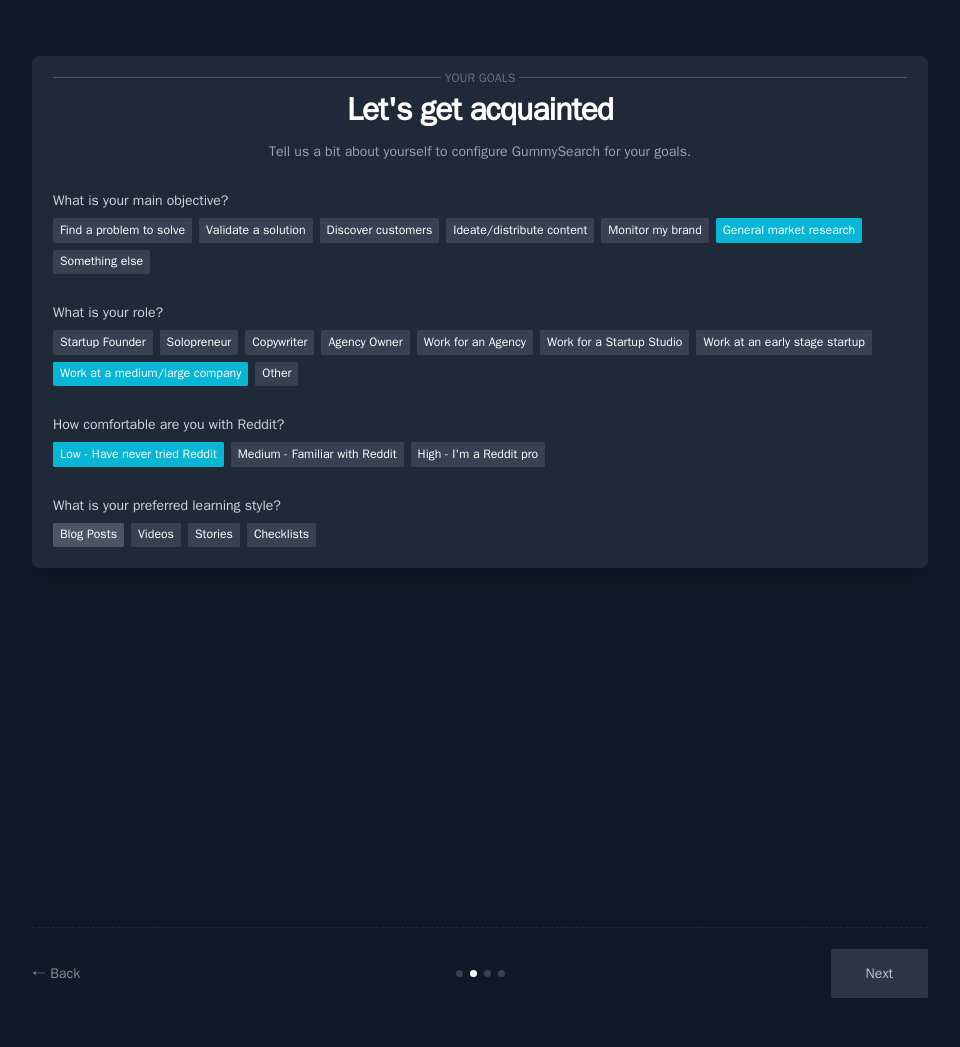 click on "Blog Posts" at bounding box center [88, 535] 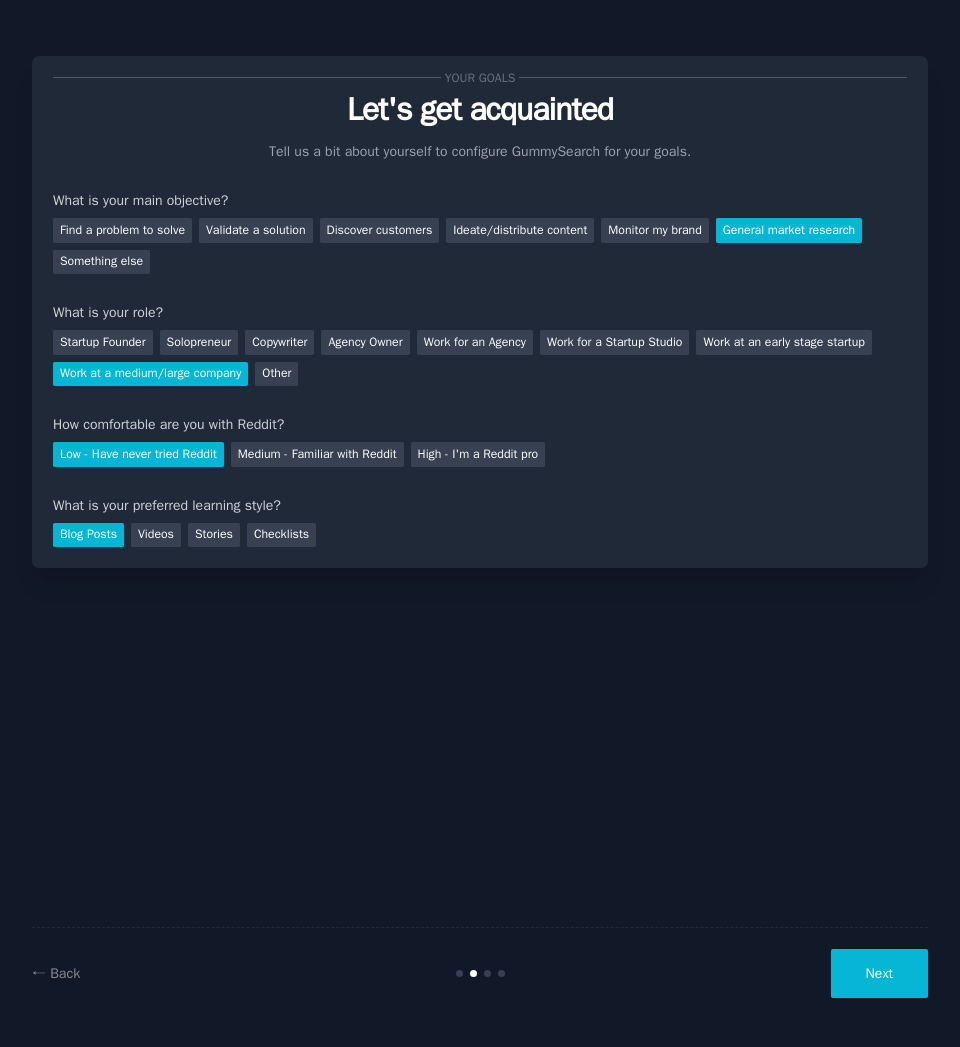 click on "Next" at bounding box center [879, 973] 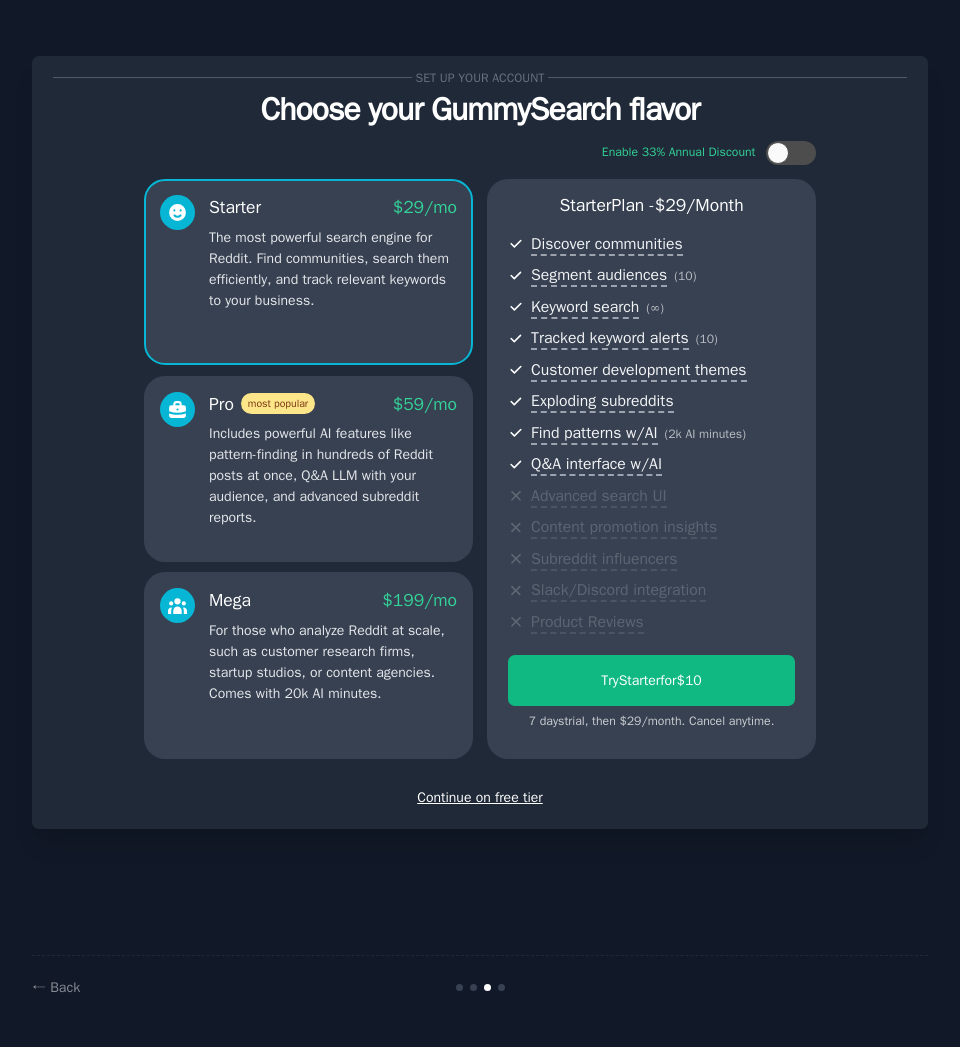 click on "Continue on free tier" at bounding box center (480, 797) 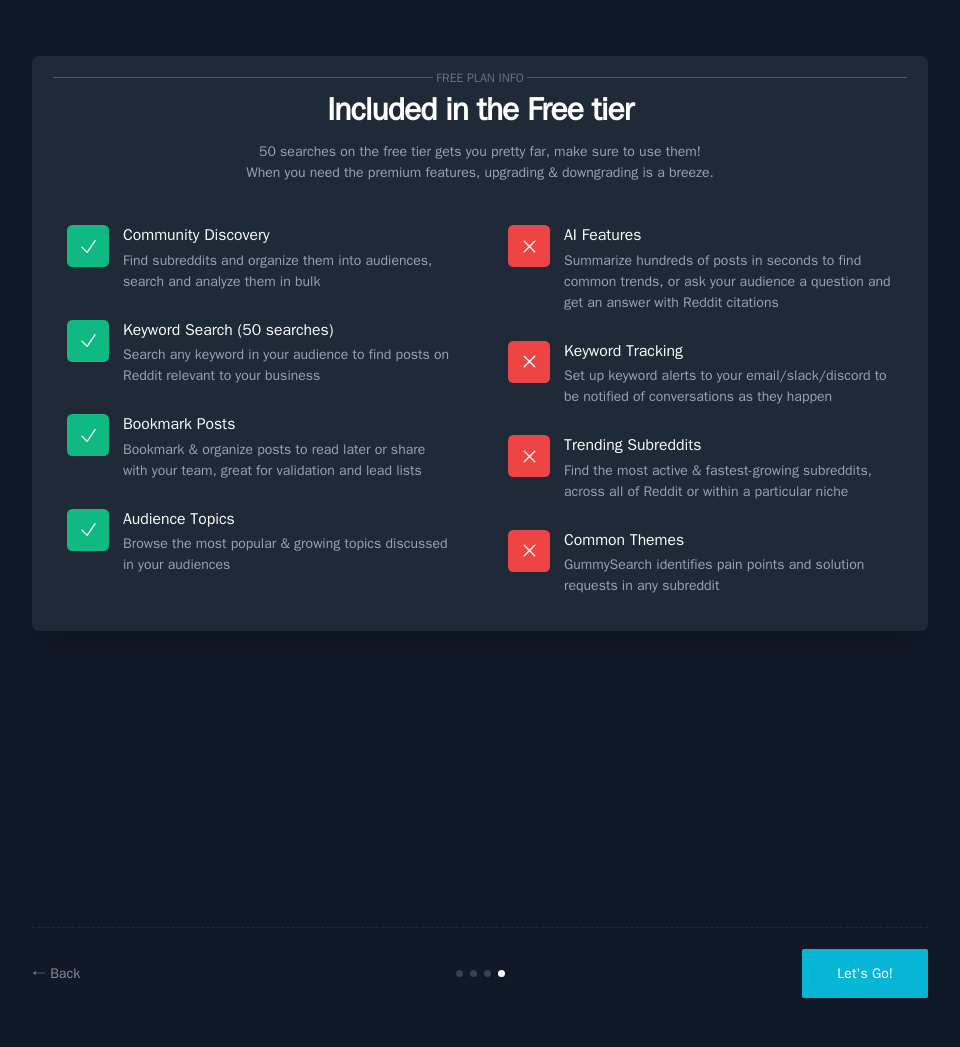 click on "Let's Go!" at bounding box center (865, 973) 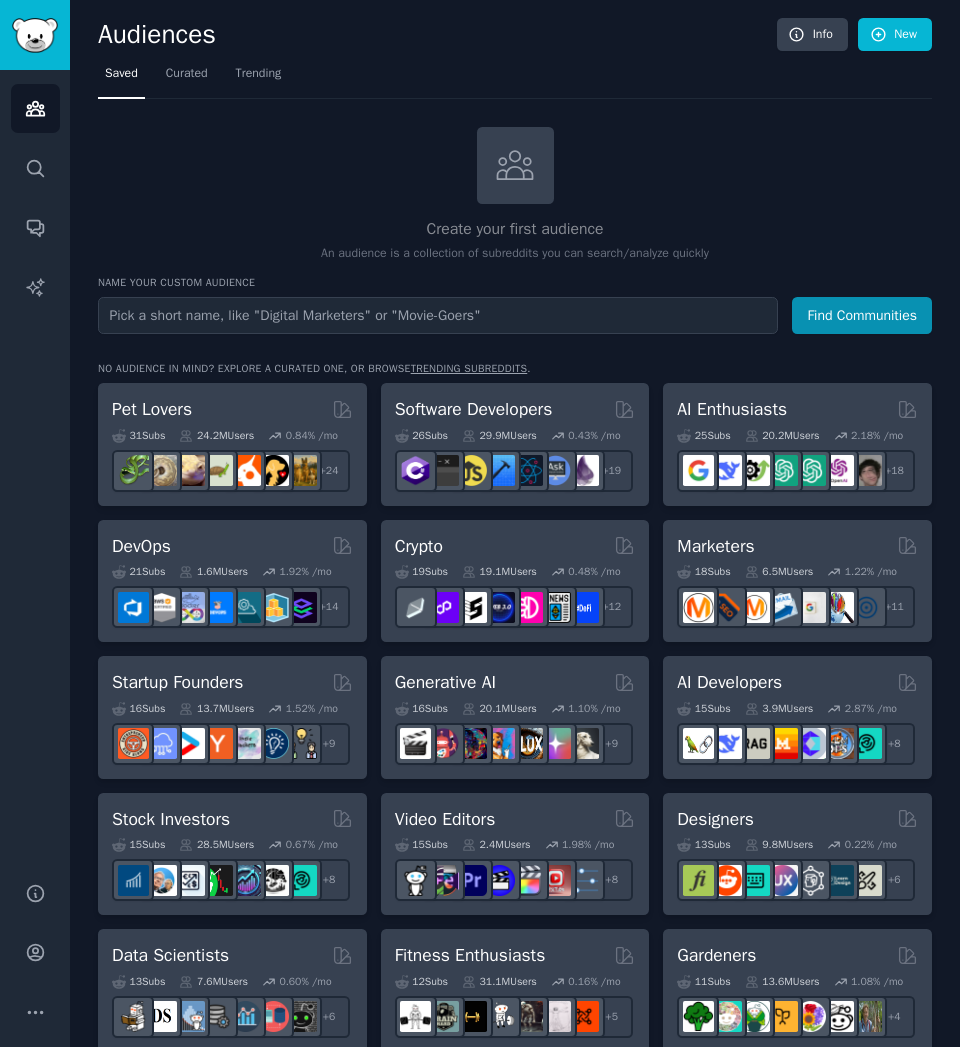 click at bounding box center (438, 315) 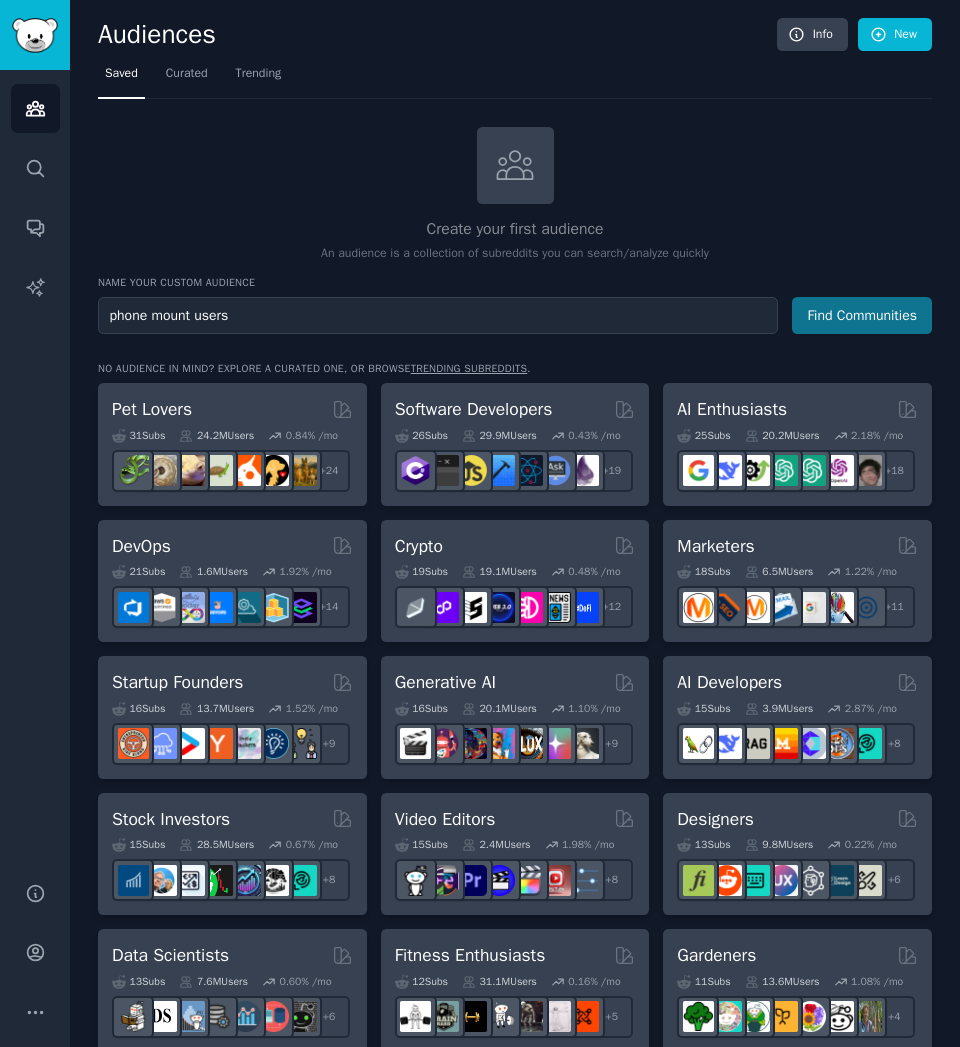 type on "phone mount users" 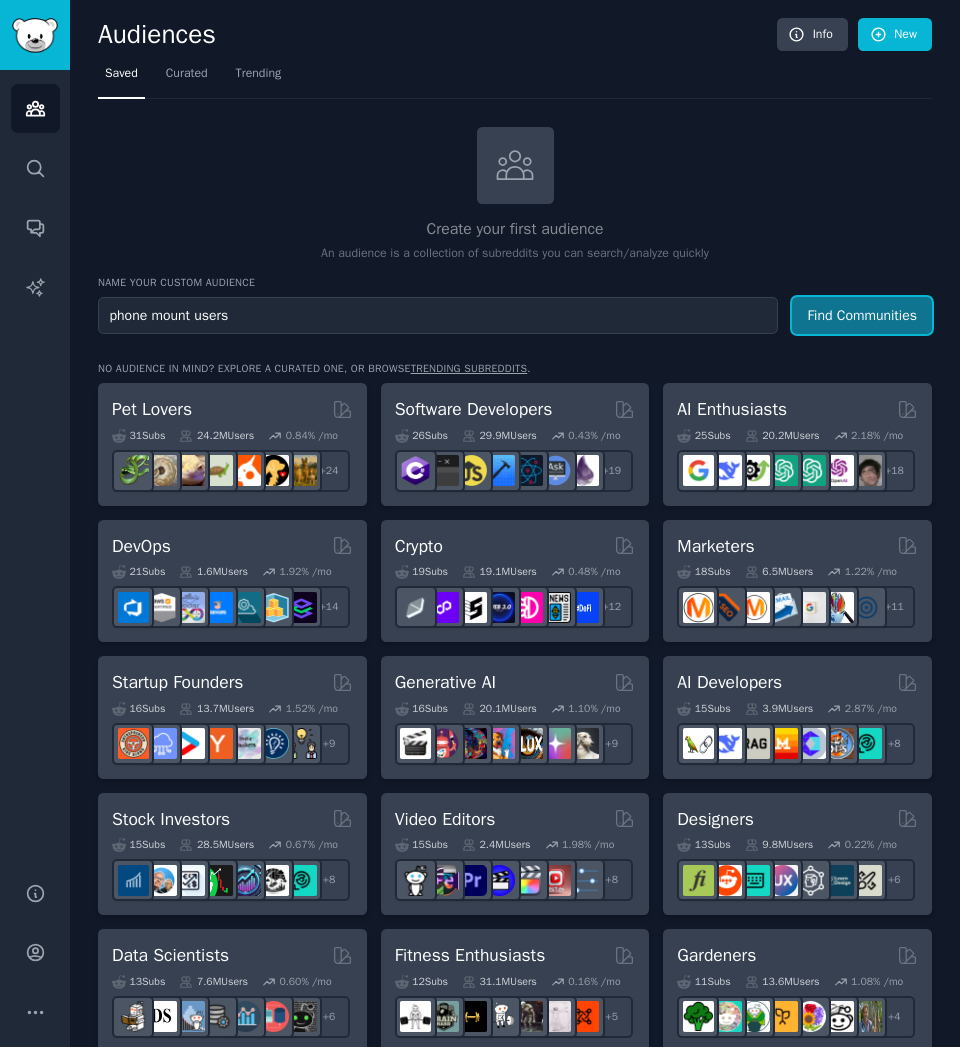 click on "Find Communities" at bounding box center [862, 315] 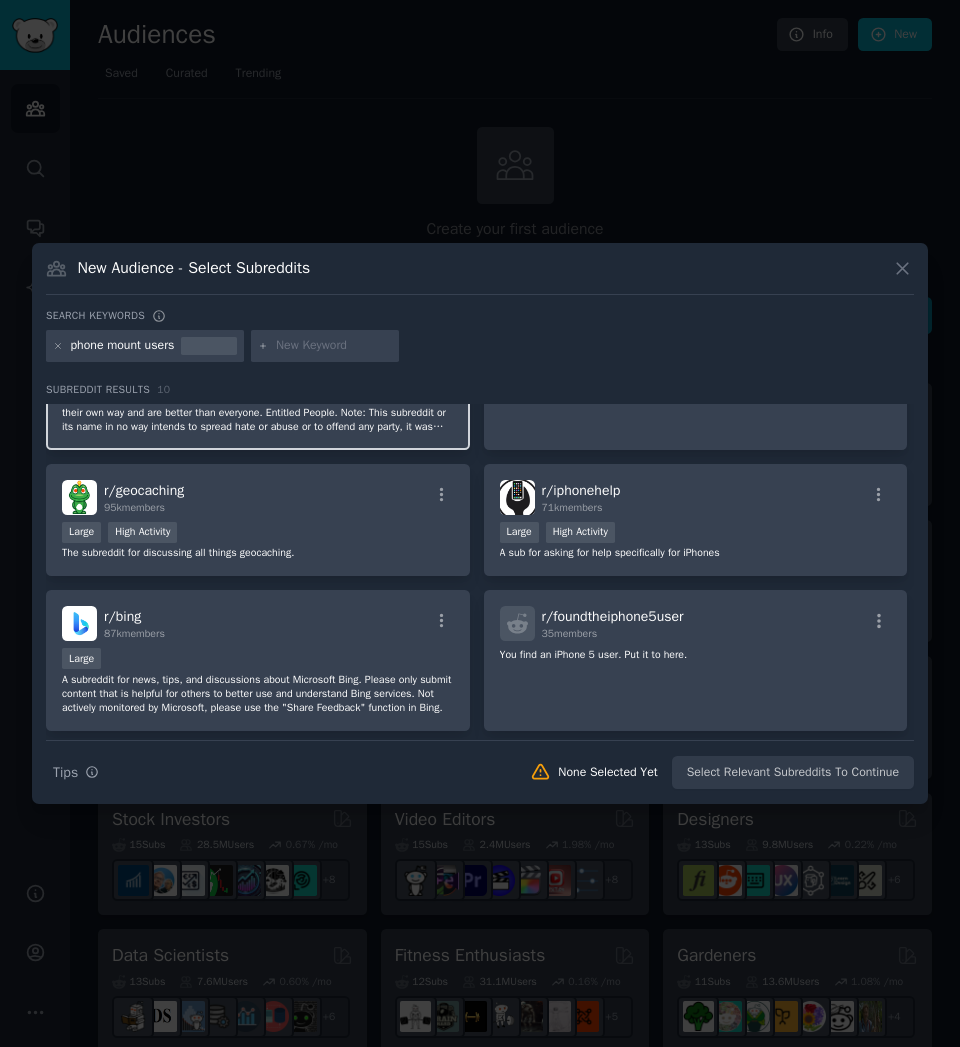 scroll, scrollTop: 236, scrollLeft: 0, axis: vertical 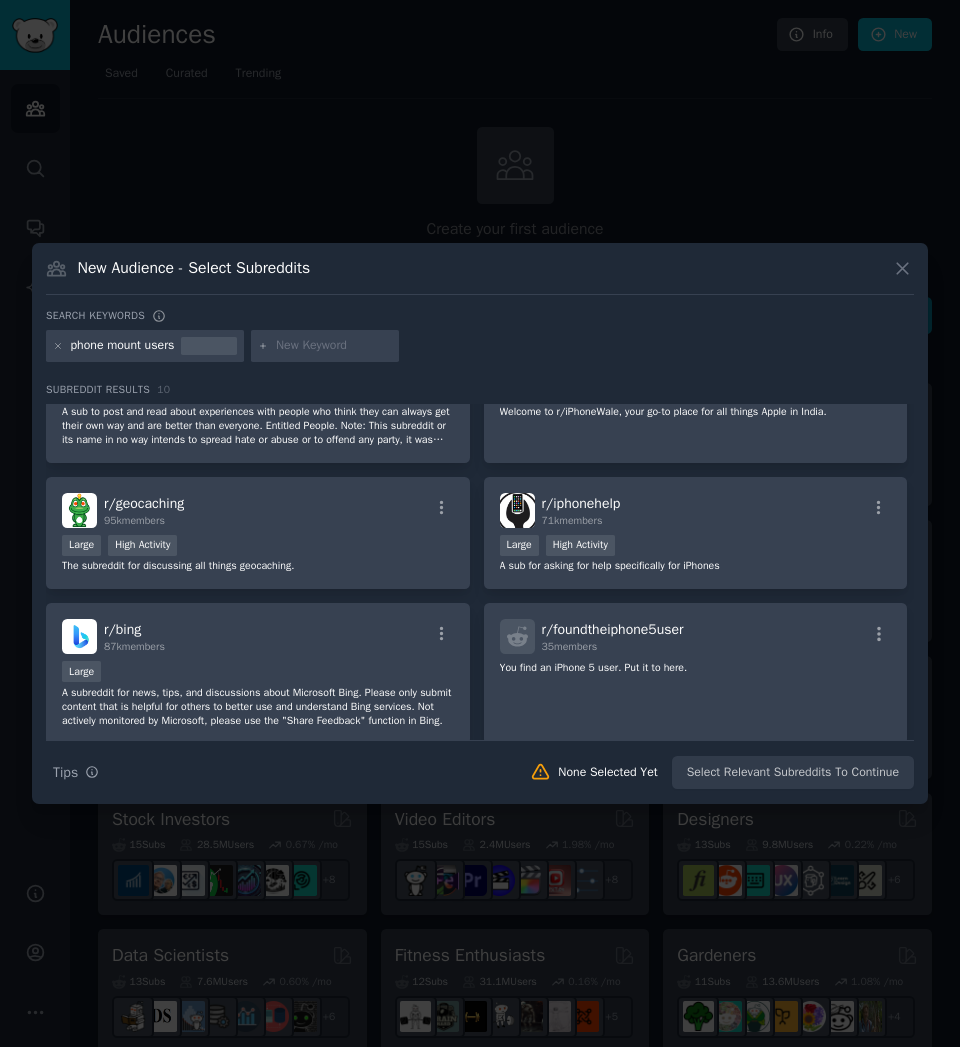 click on "phone mount users" at bounding box center (145, 346) 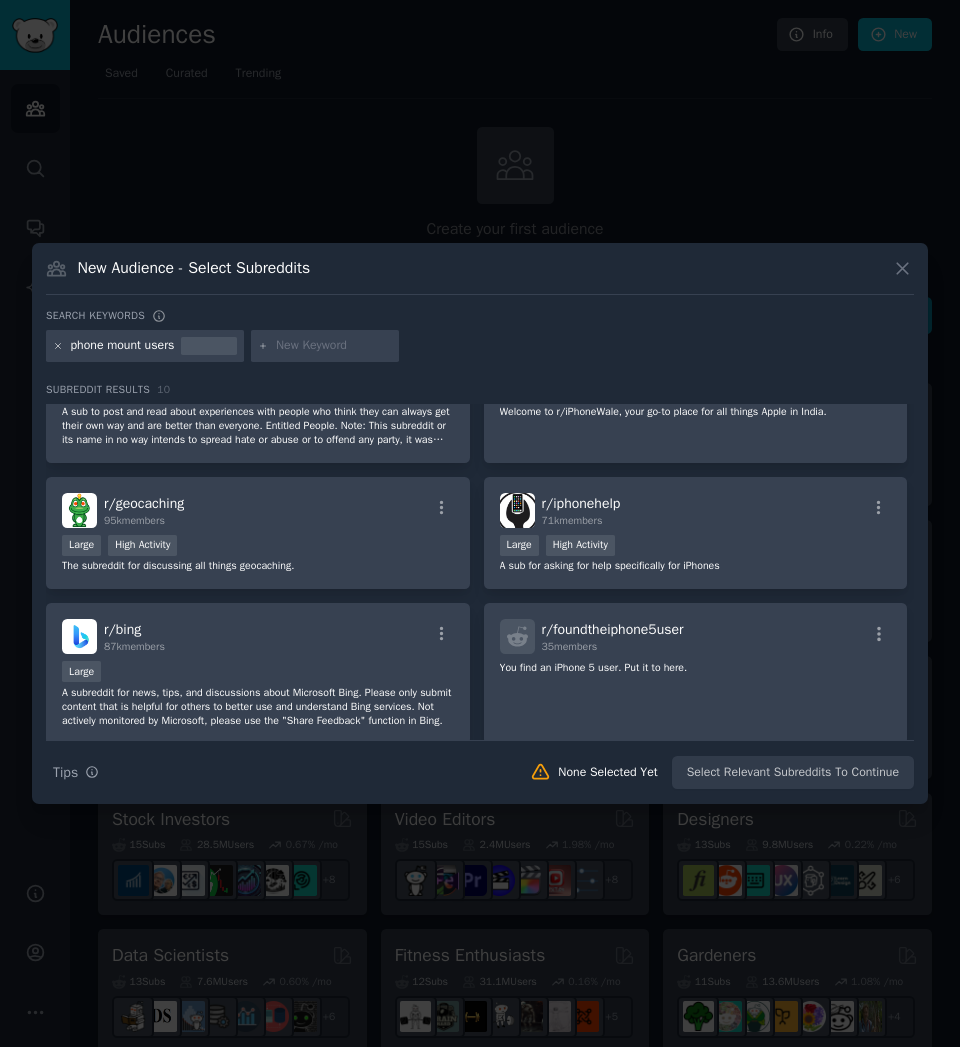 click 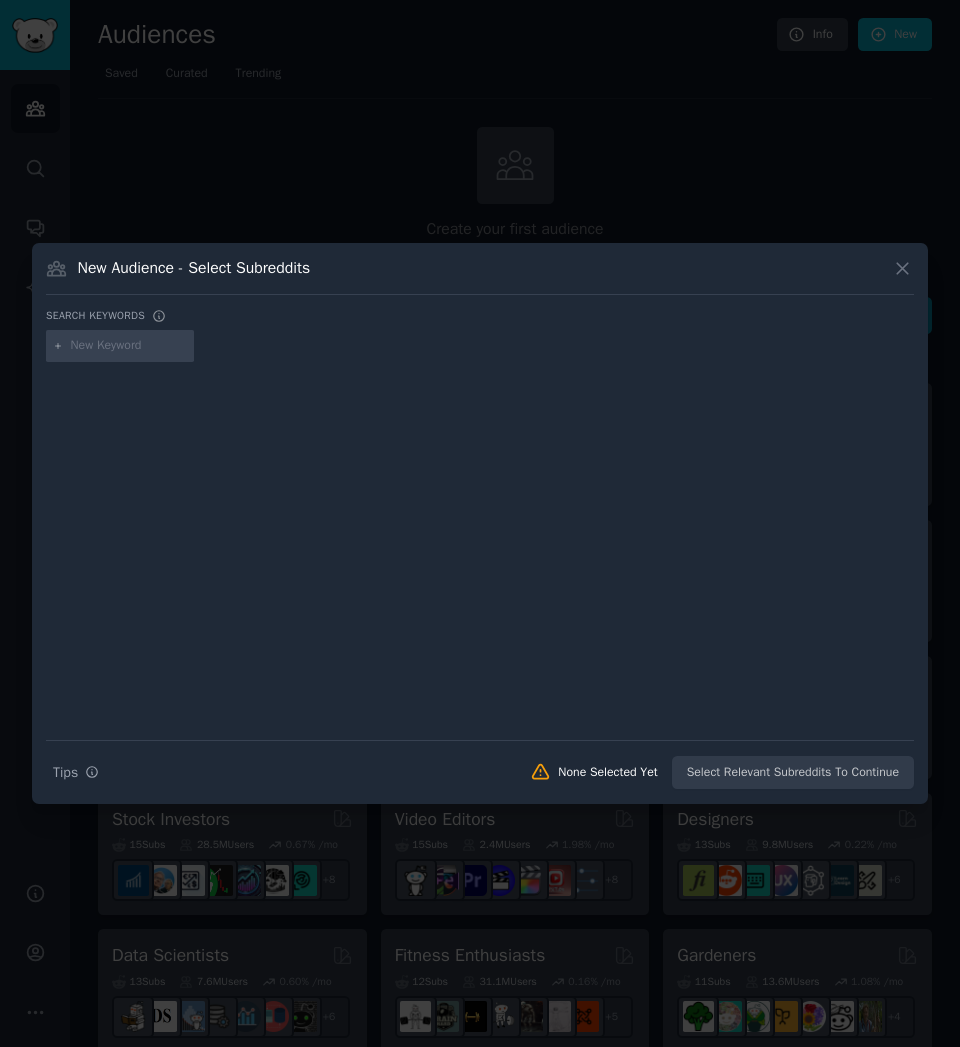 click at bounding box center (129, 346) 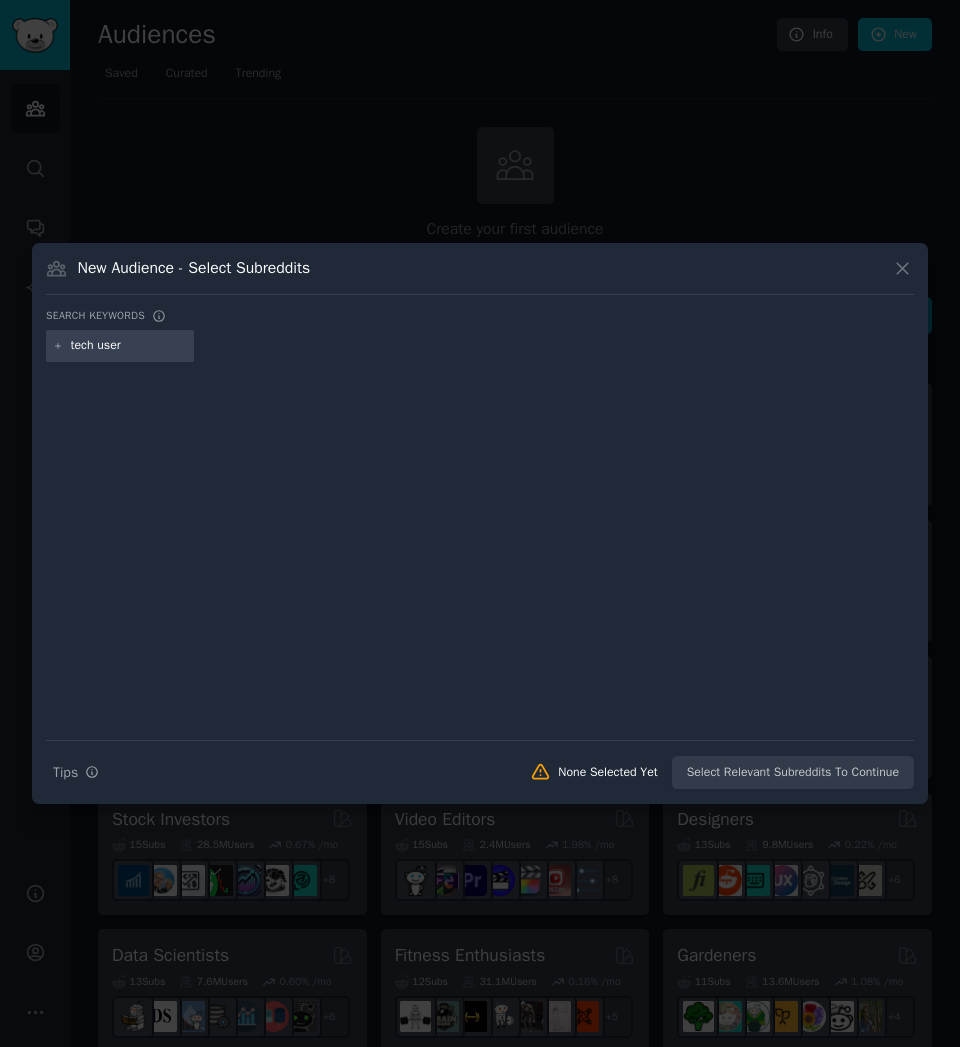 type on "tech users" 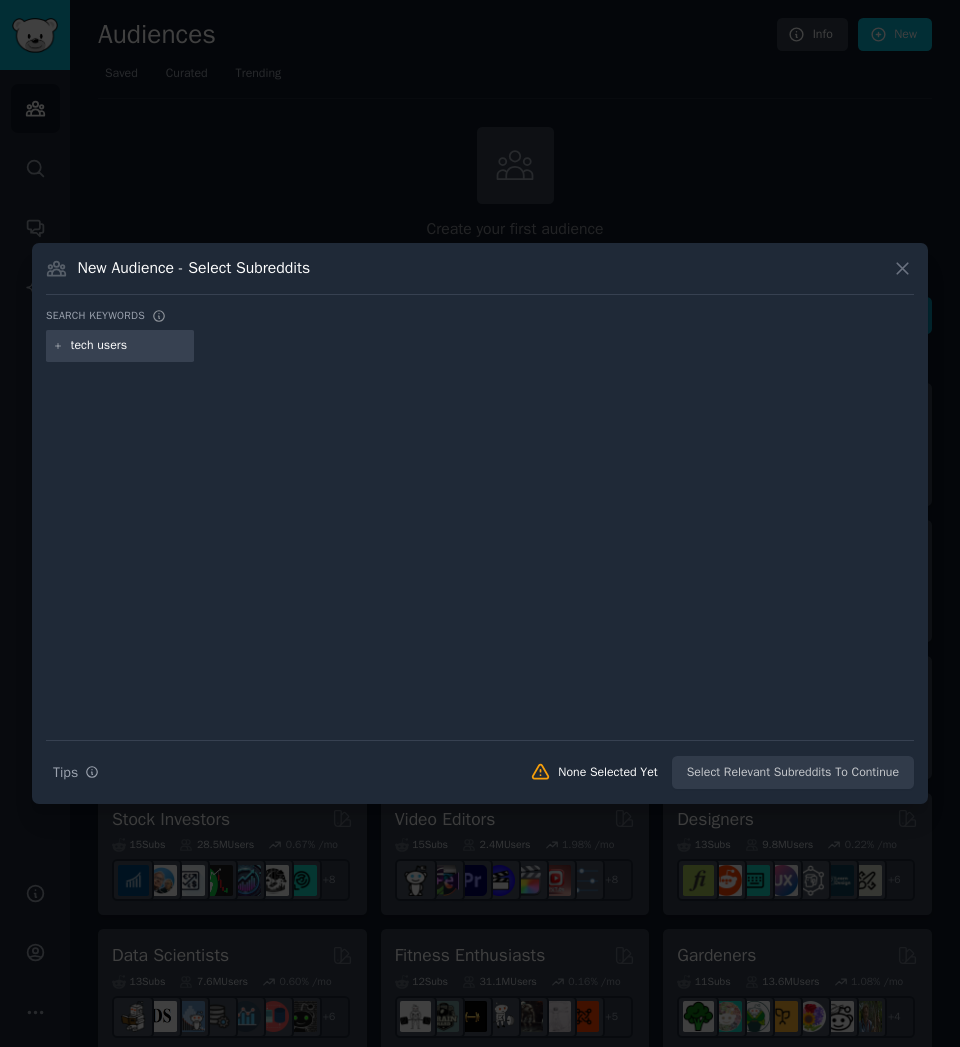 type 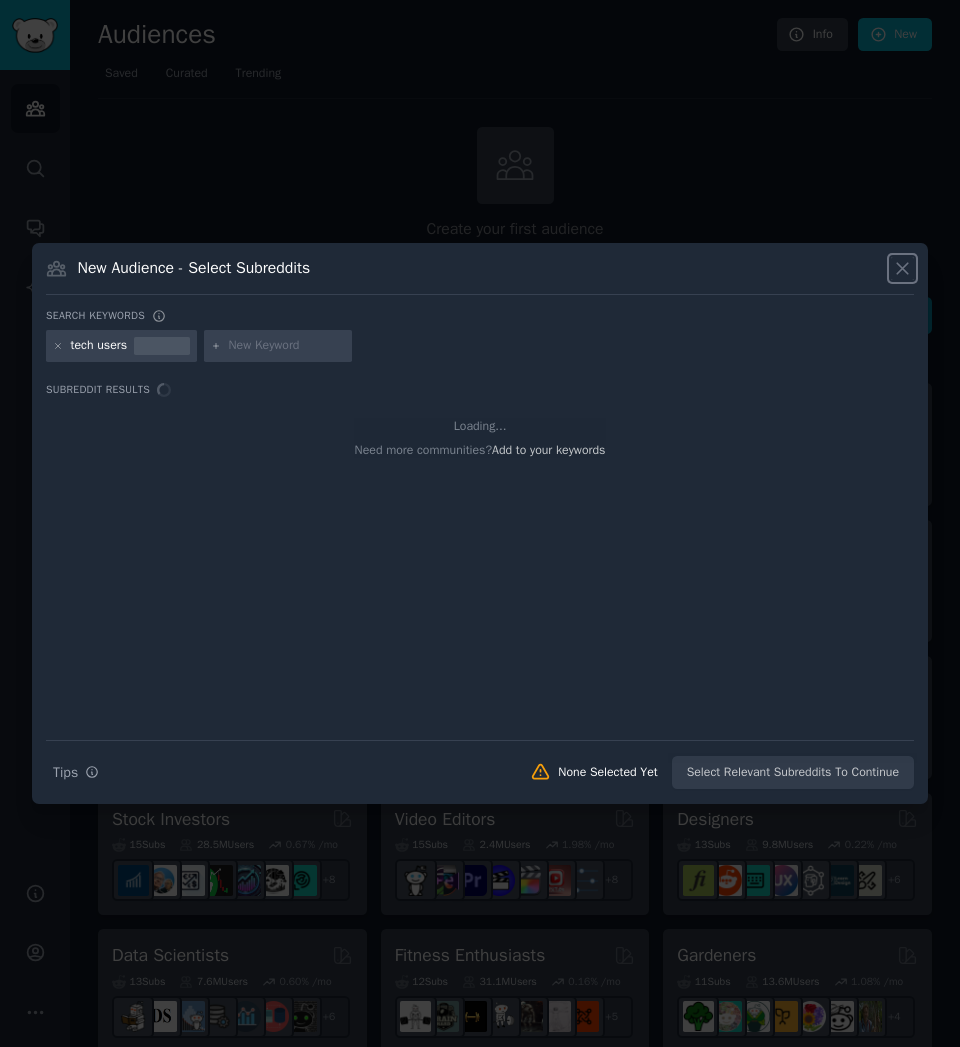 click 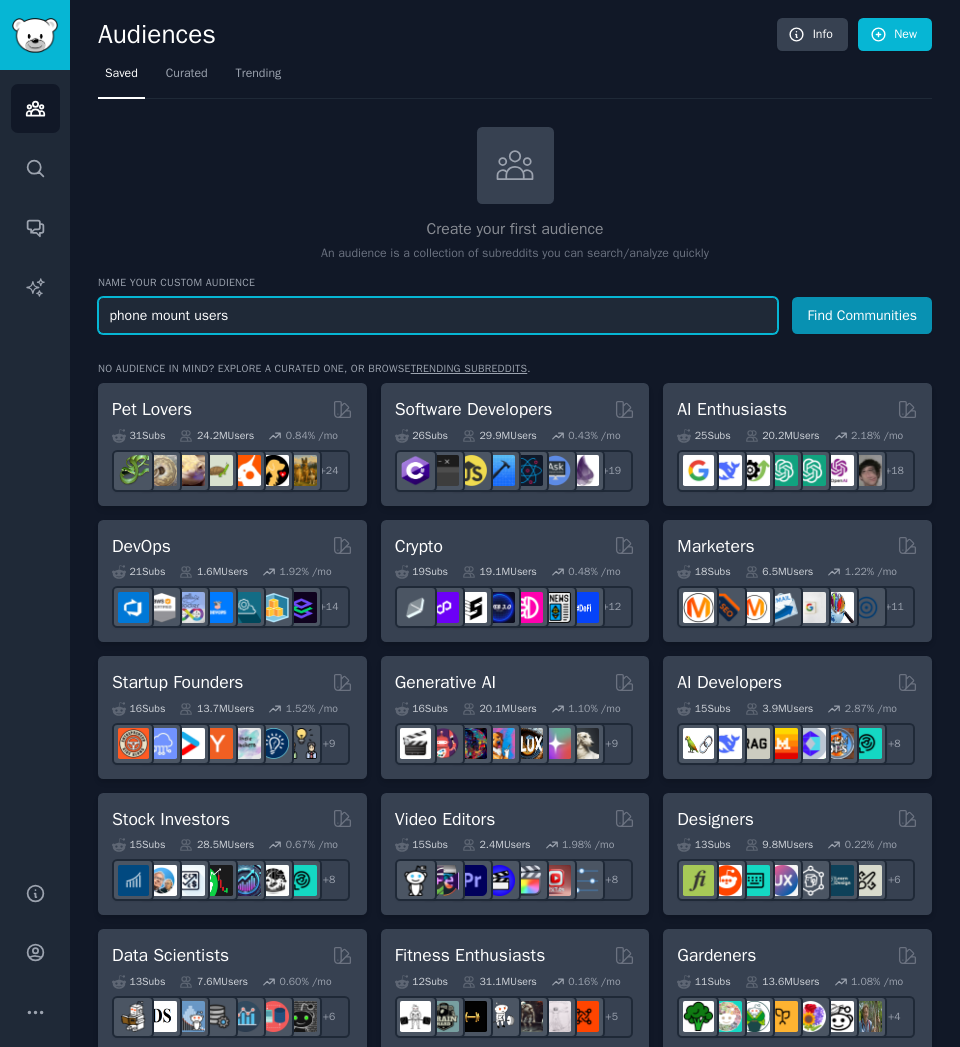 click on "phone mount users" at bounding box center [438, 315] 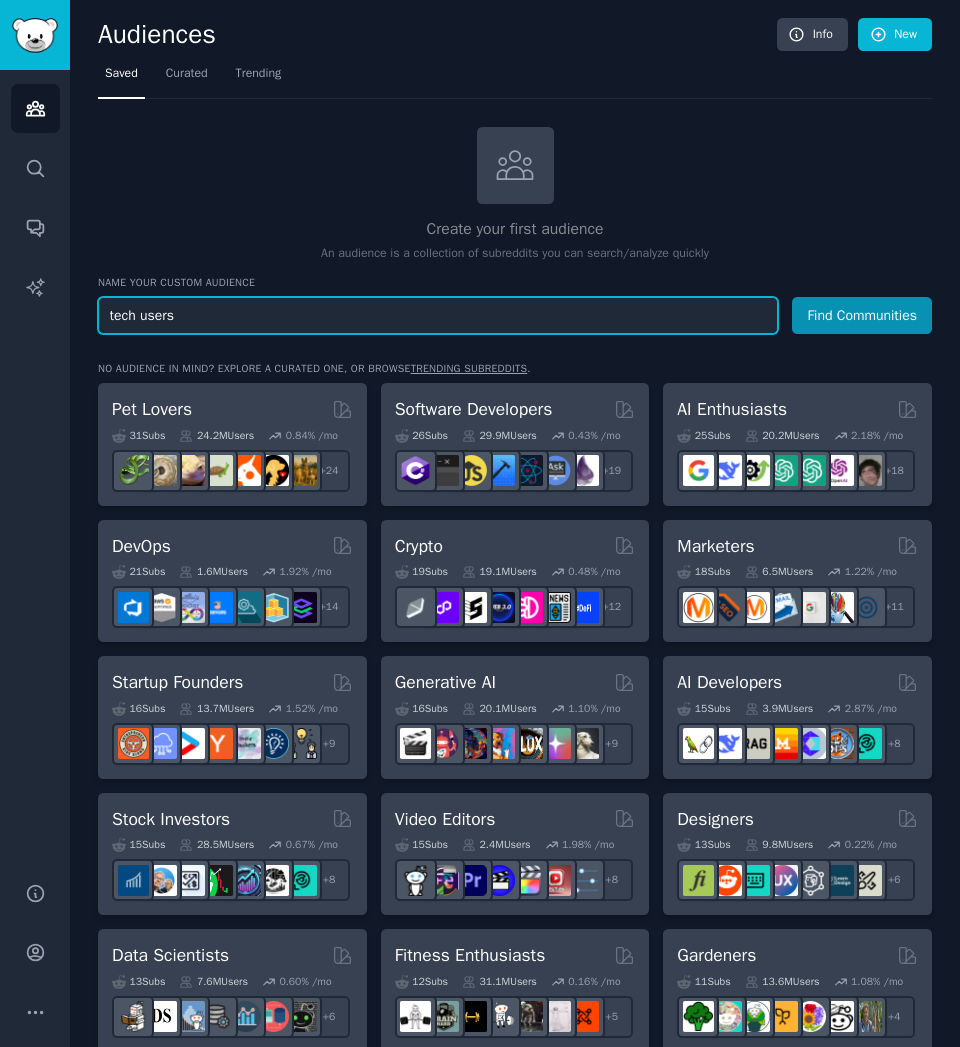type on "tech users" 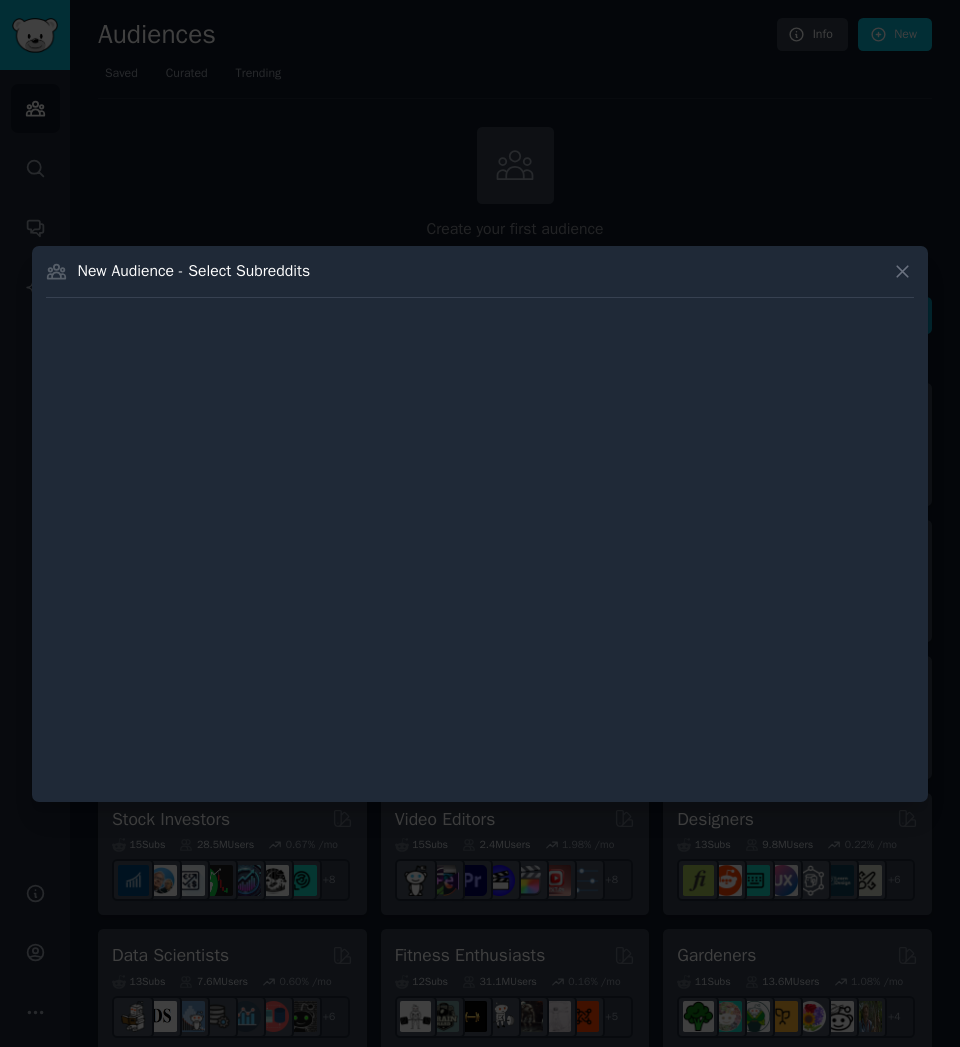 type 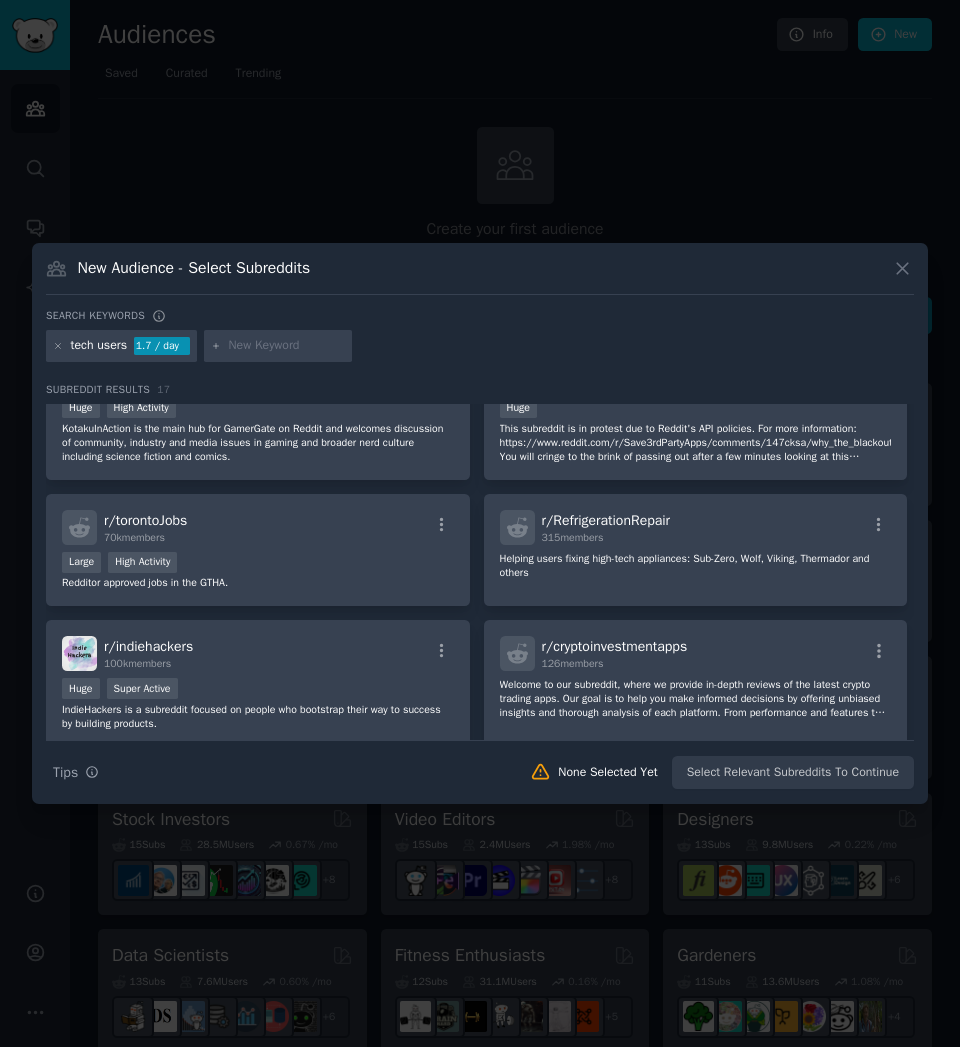 scroll, scrollTop: 200, scrollLeft: 0, axis: vertical 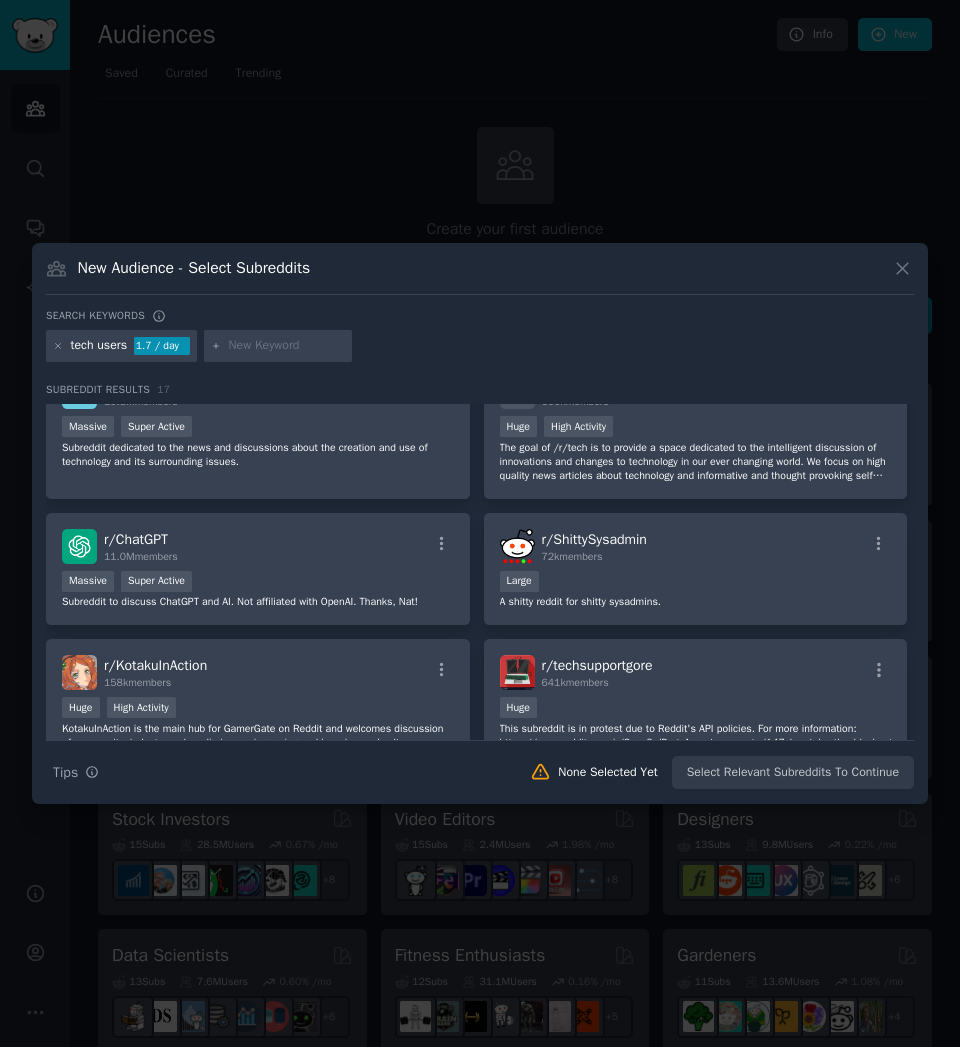 click 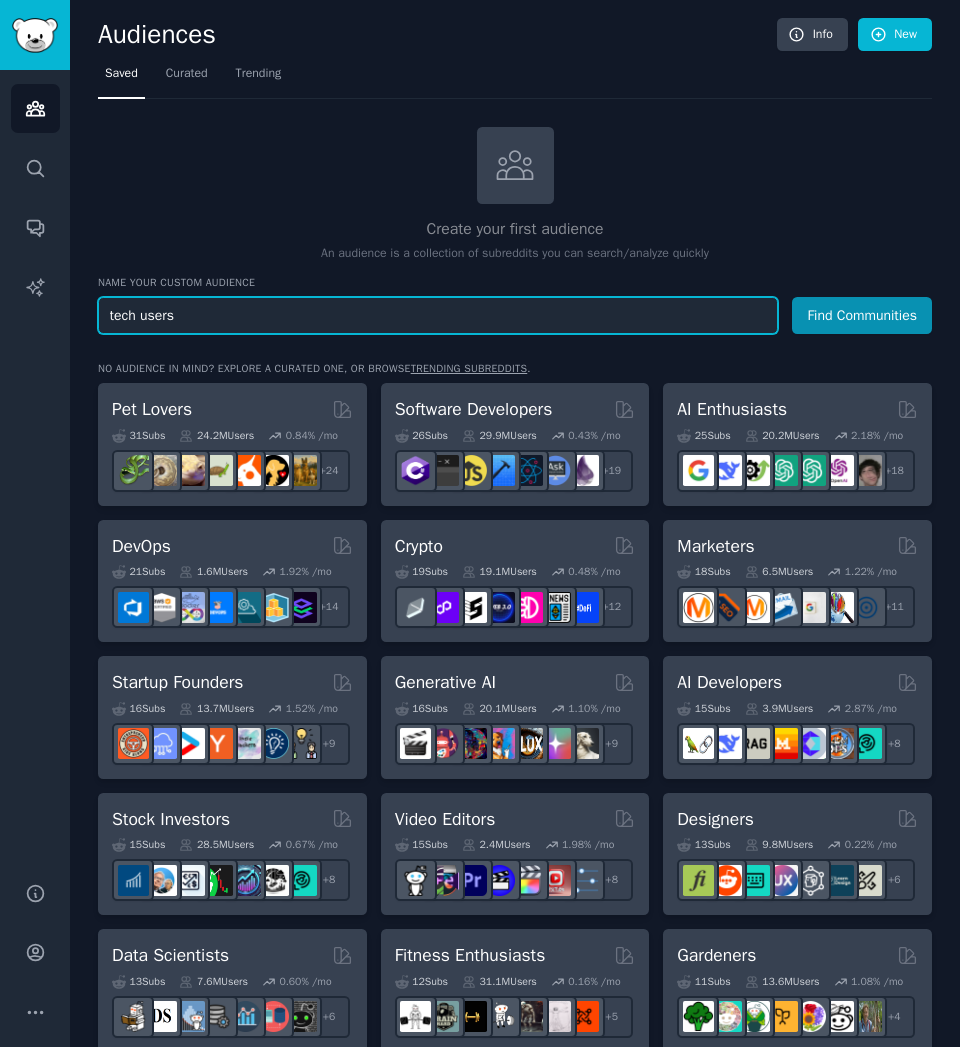 click on "tech users" at bounding box center (438, 315) 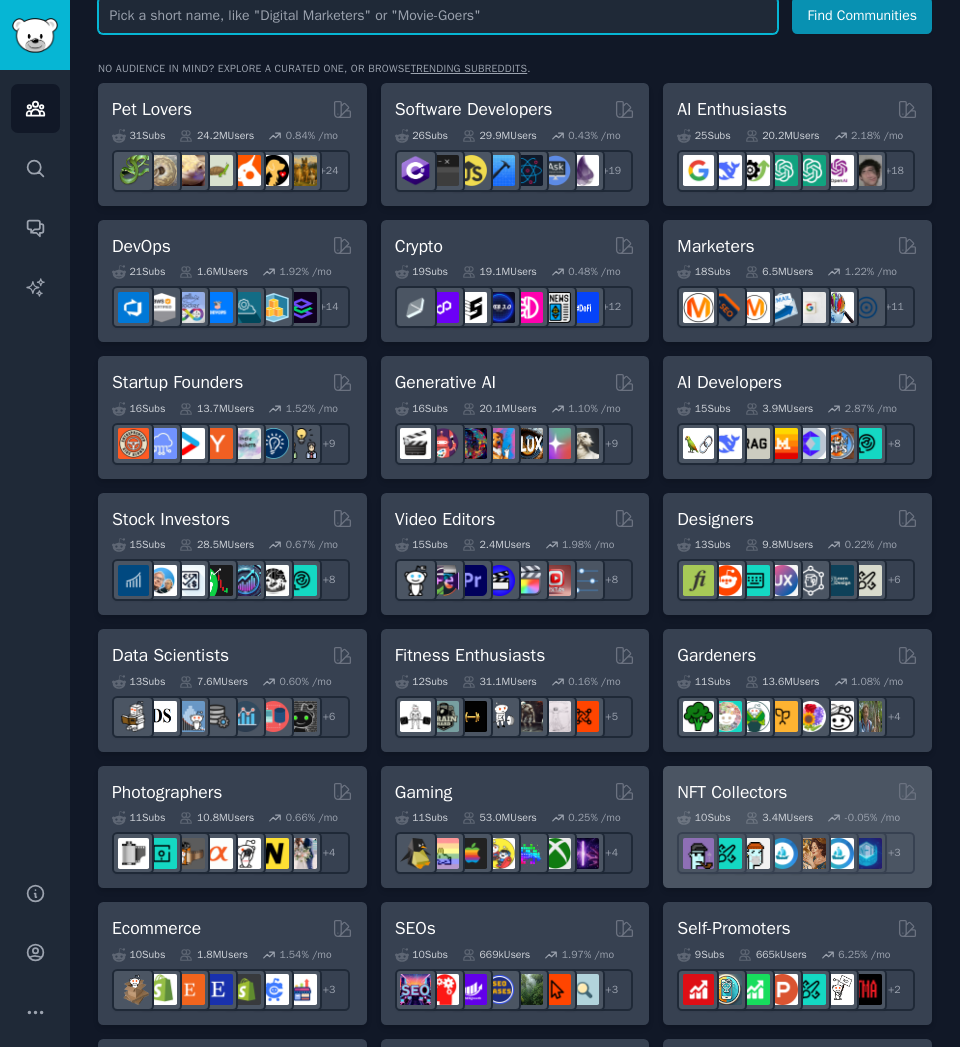 scroll, scrollTop: 400, scrollLeft: 0, axis: vertical 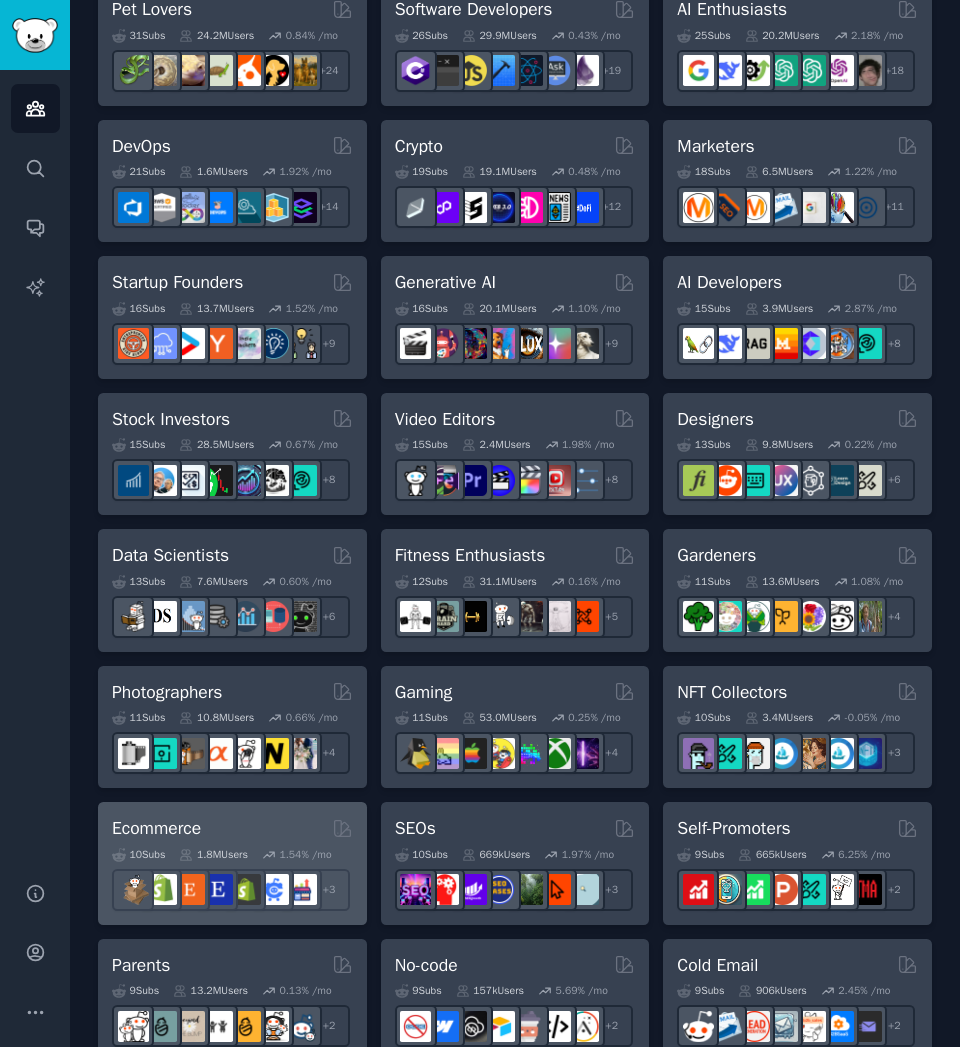 type 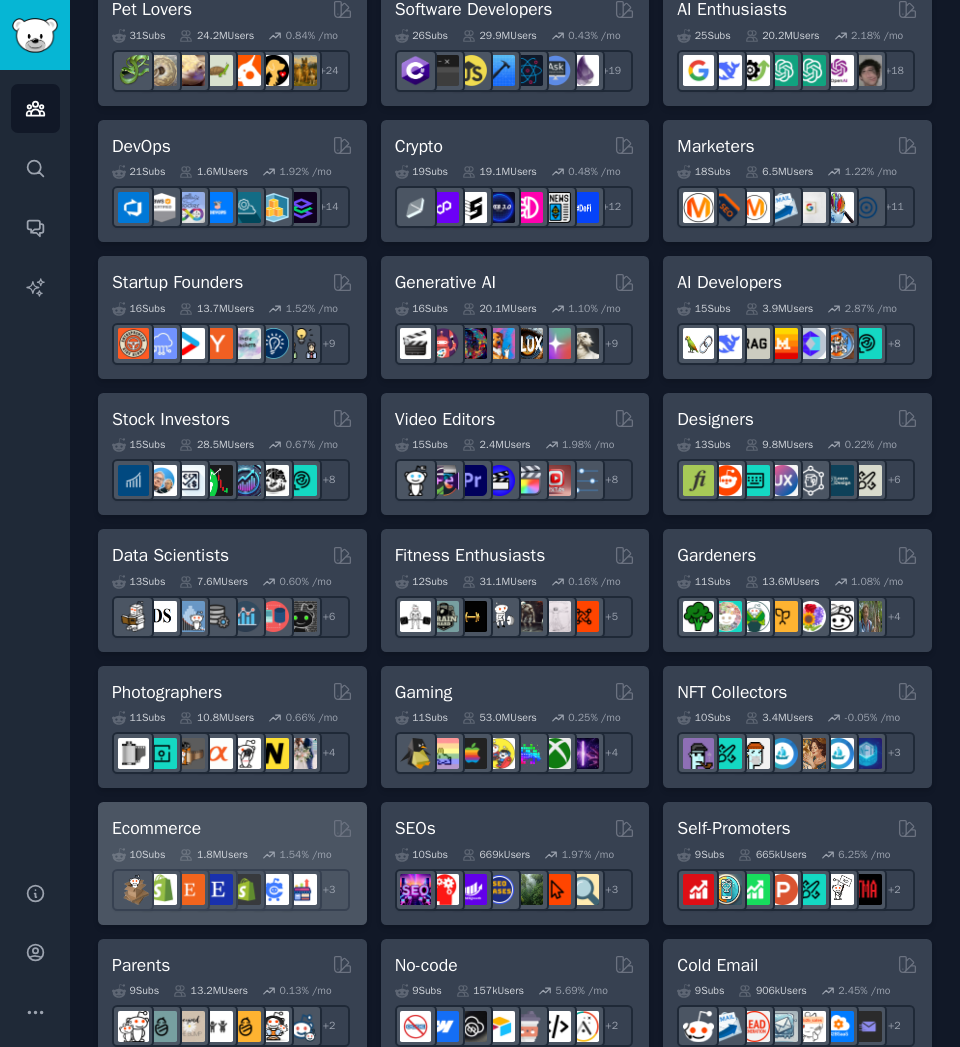 click on "Ecommerce Curated by GummySearch" at bounding box center (232, 828) 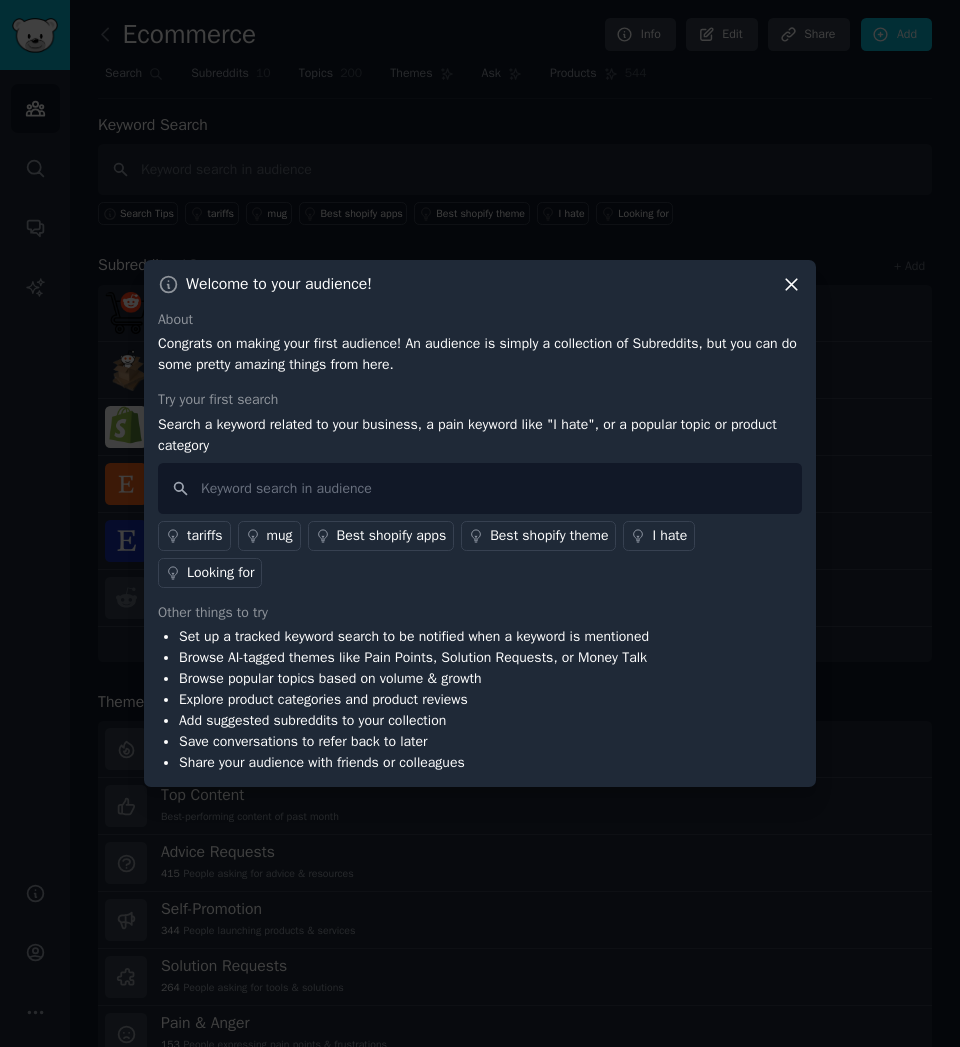 click 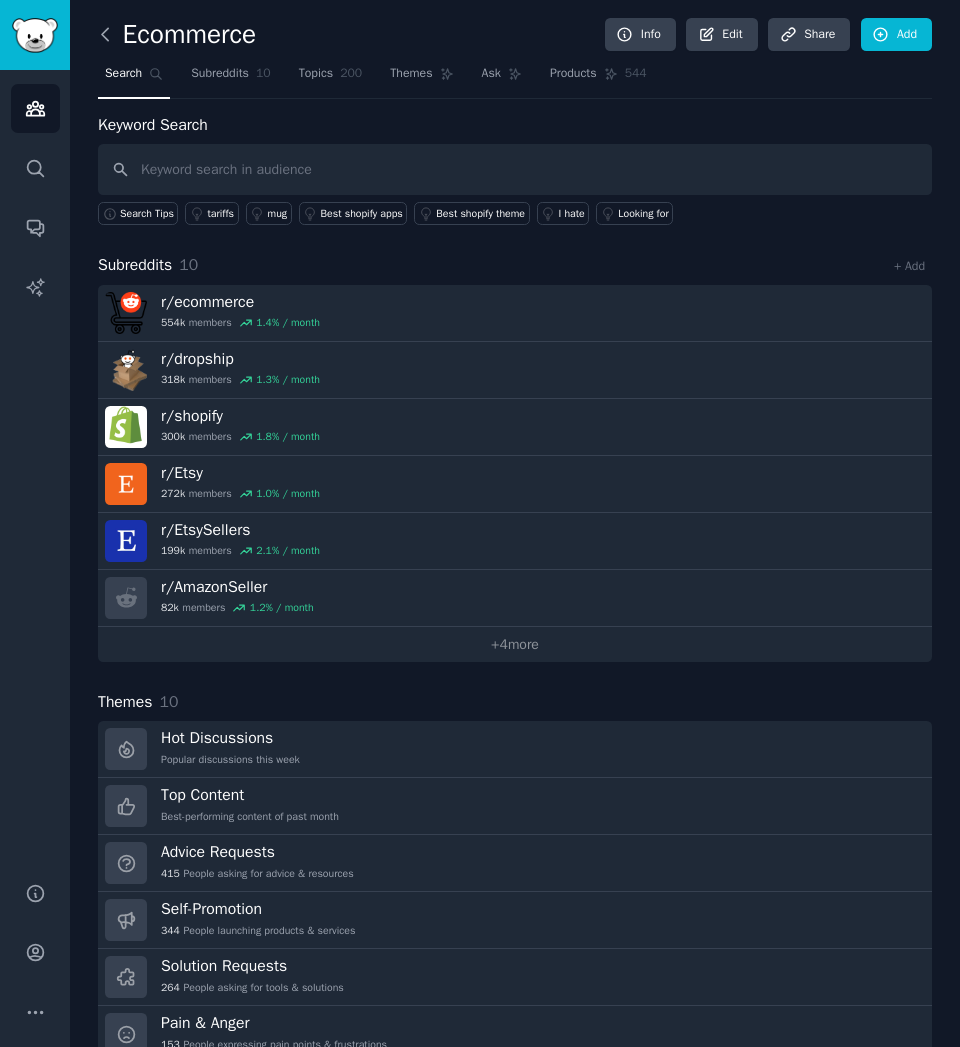 click 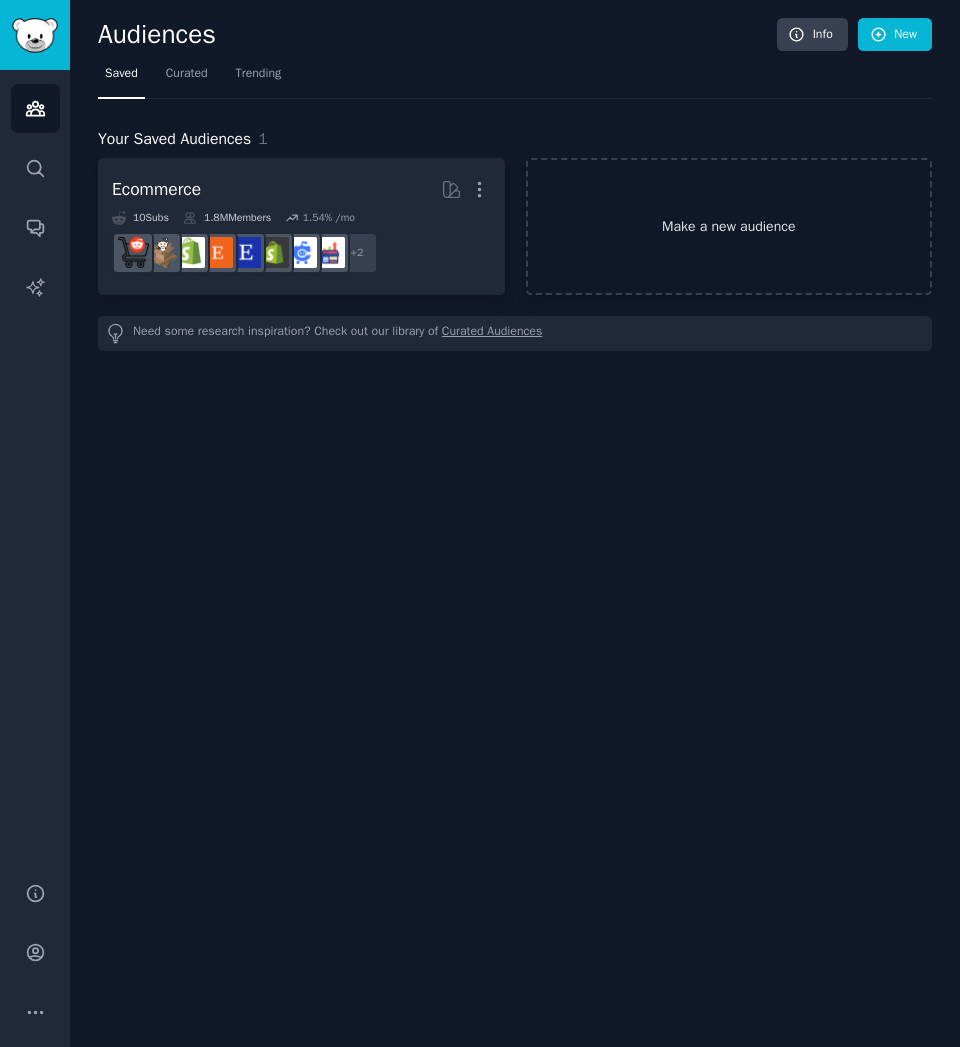 click on "Make a new audience" at bounding box center (729, 226) 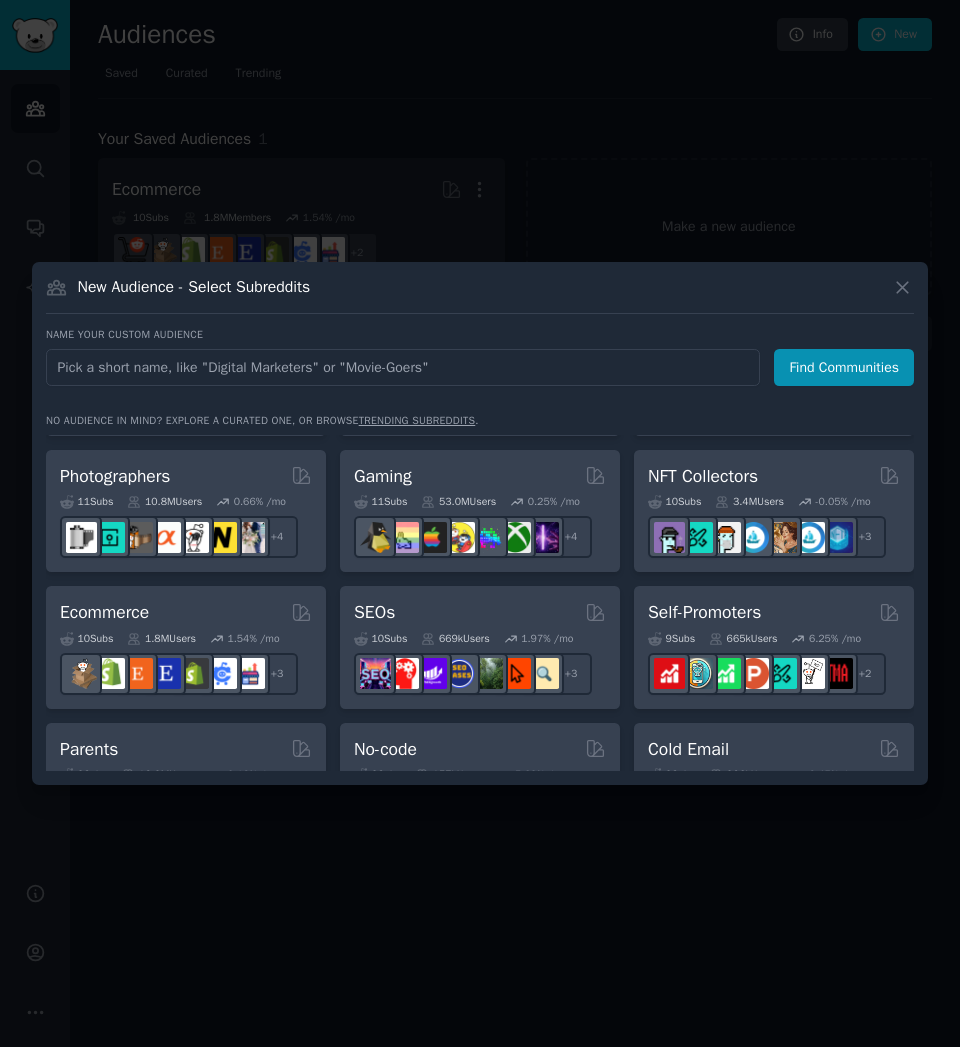 scroll, scrollTop: 700, scrollLeft: 0, axis: vertical 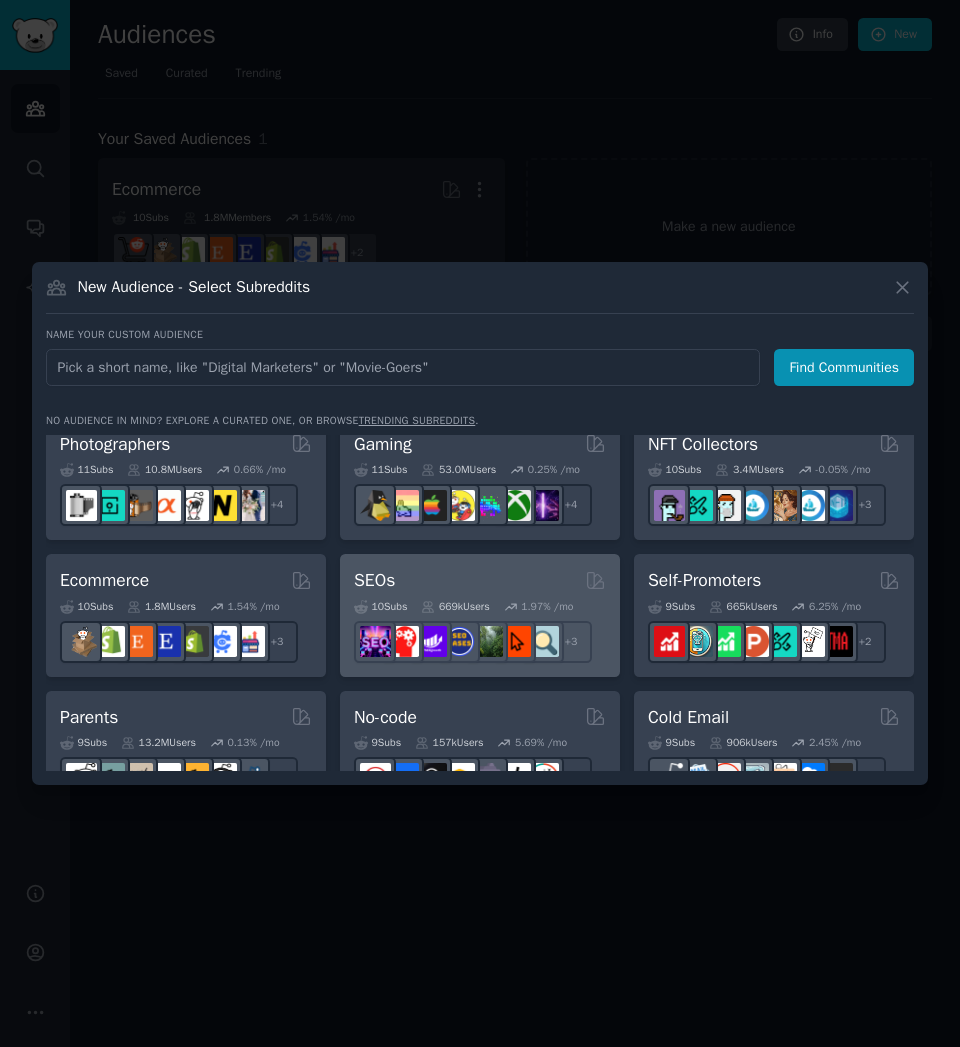 click on "SEOs 10  Sub s 669k  Users 1.97 % /mo r/Local_SEO + 3" at bounding box center [480, 615] 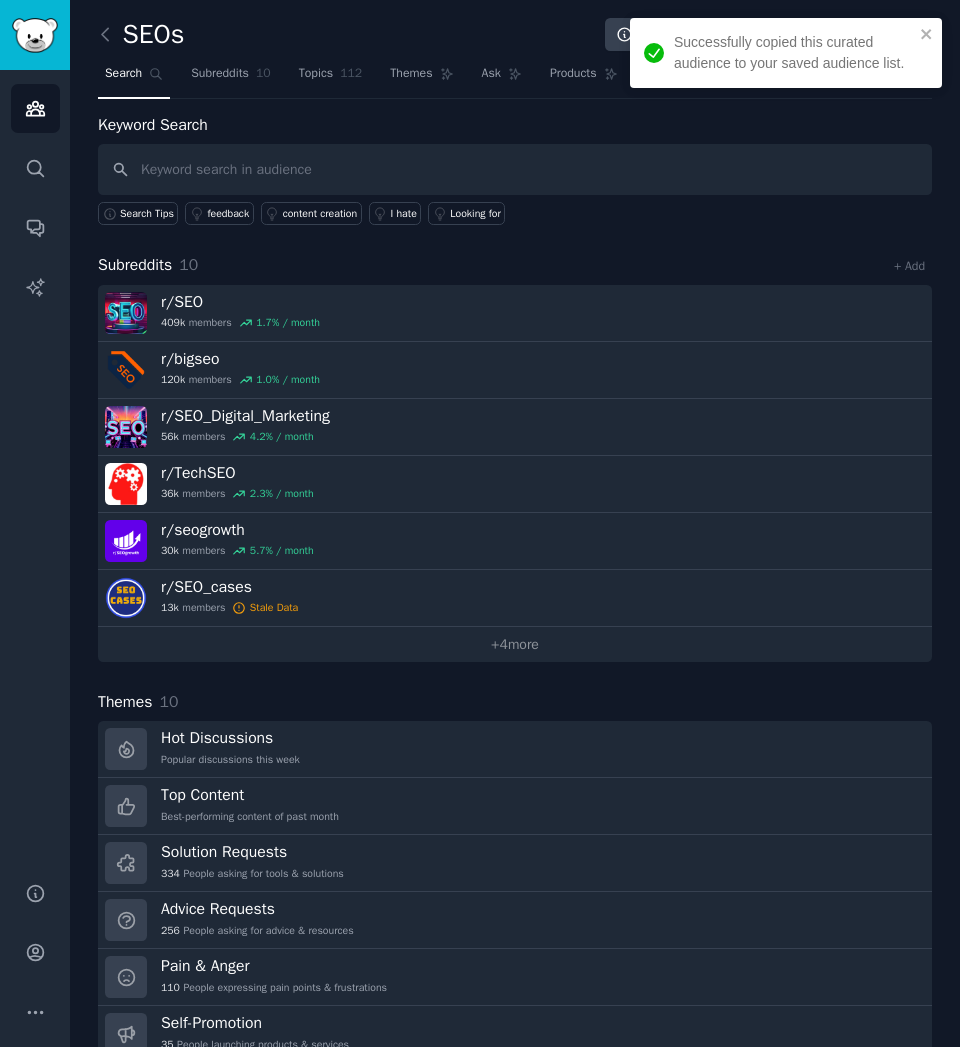 drag, startPoint x: 925, startPoint y: 24, endPoint x: 904, endPoint y: 26, distance: 21.095022 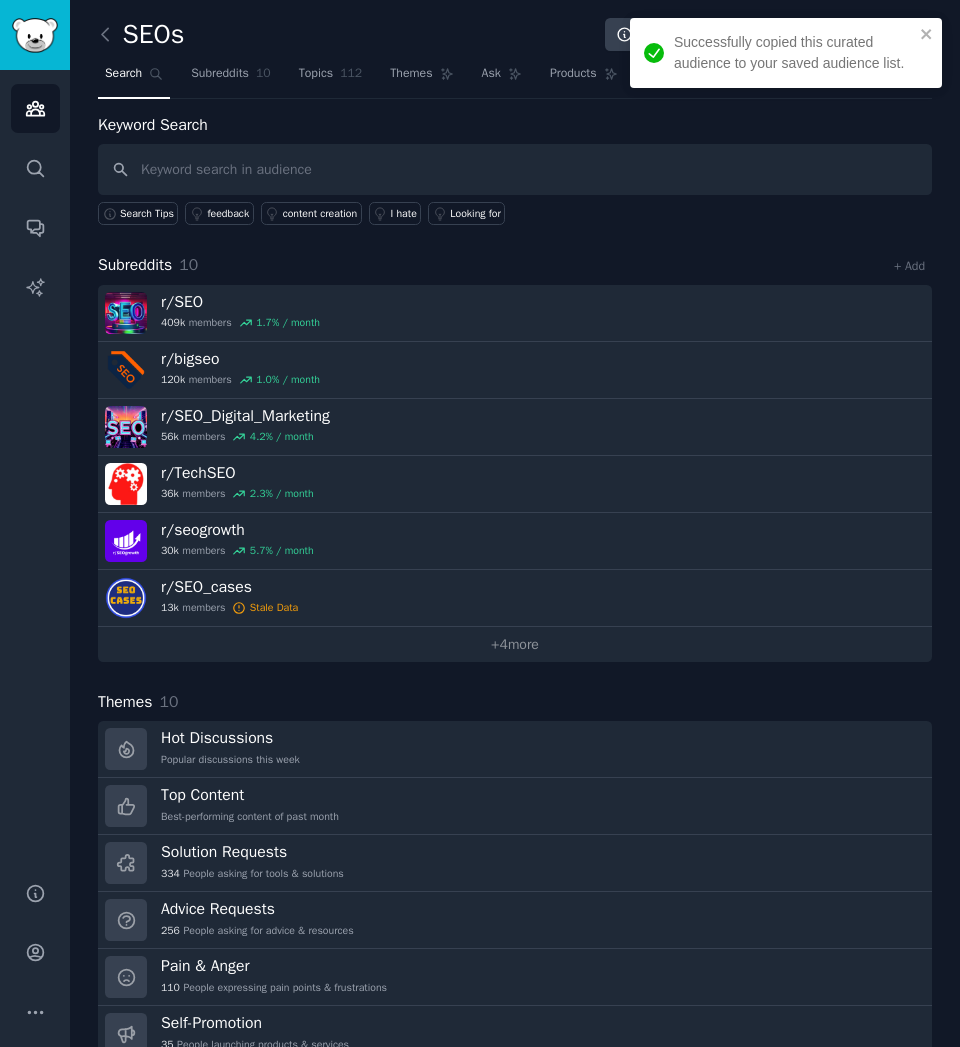 click on "Successfully copied this curated audience to your saved audience list." at bounding box center [786, 53] 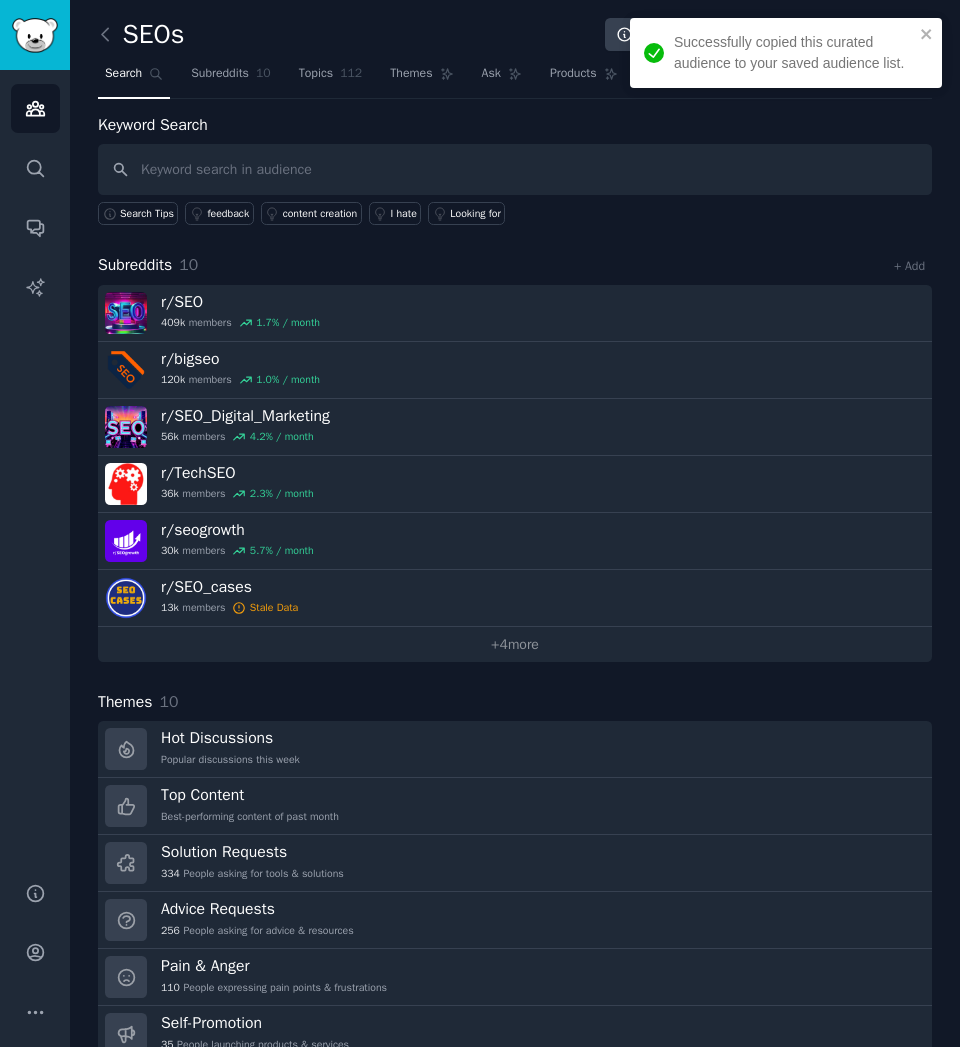 click on "SEOs Info Edit Share Add Search Subreddits 10 Topics 112 Themes Ask Products Keyword Search Search Tips feedback content creation I hate Looking for Subreddits 10 + Add r/ SEO 409k  members 1.7 % / month r/ bigseo 120k  members 1.0 % / month r/ SEO_Digital_Marketing 56k  members 4.2 % / month r/ TechSEO 36k  members 2.3 % / month r/ seogrowth 30k  members 5.7 % / month r/ SEO_cases 13k  members Stale Data +  4  more Themes 10 Hot Discussions Popular discussions this week Top Content Best-performing content of past month Solution Requests 334 People asking for tools & solutions Advice Requests 256 People asking for advice & resources Pain & Anger 110 People expressing pain points & frustrations Self-Promotion 35 People launching products & services +  4  more Topics 112 Feedback 4  post s  about  Feedback 1000 % Content creation 4  post s  about  Content creation 300 % Small business 3  post s  about  Small business 167 % Clicks 3  post s  about  Clicks 100 % Robots.txt 3  post s  about  Robots.txt 100 % 19 s" 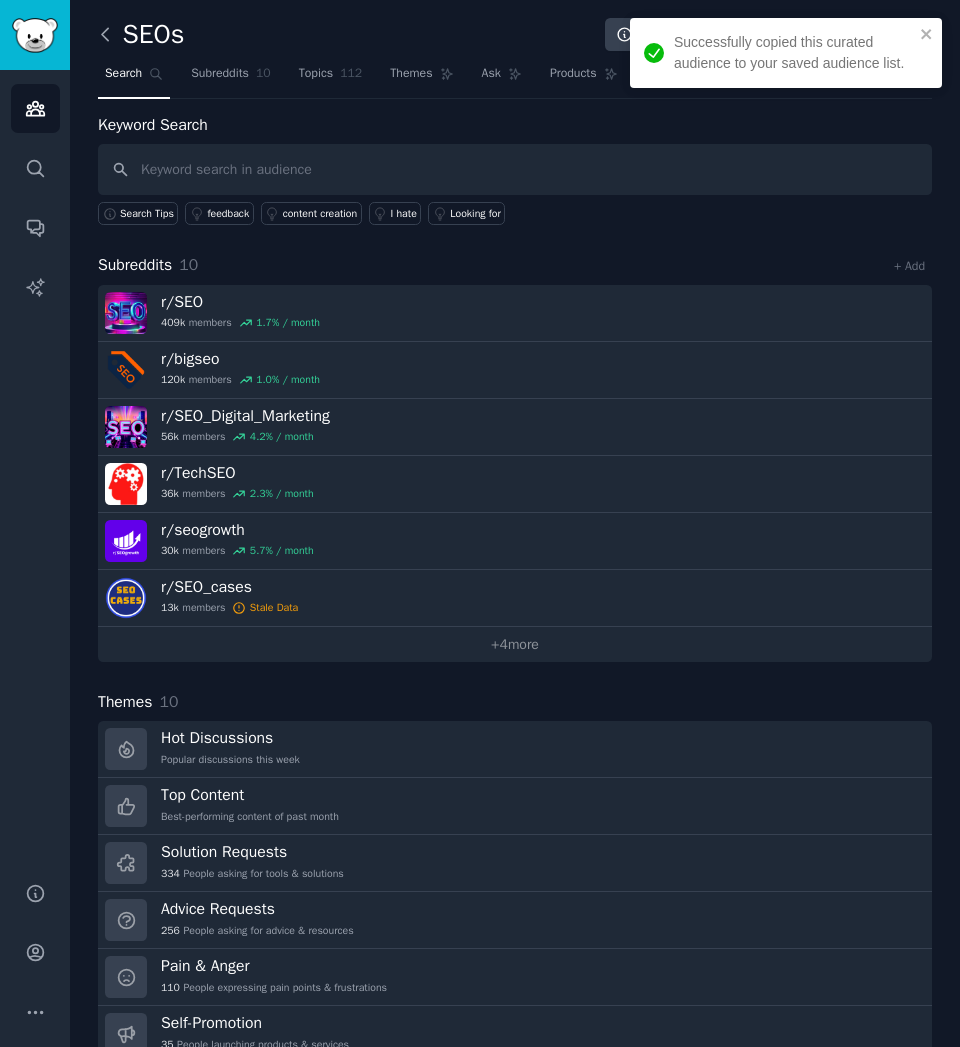 click 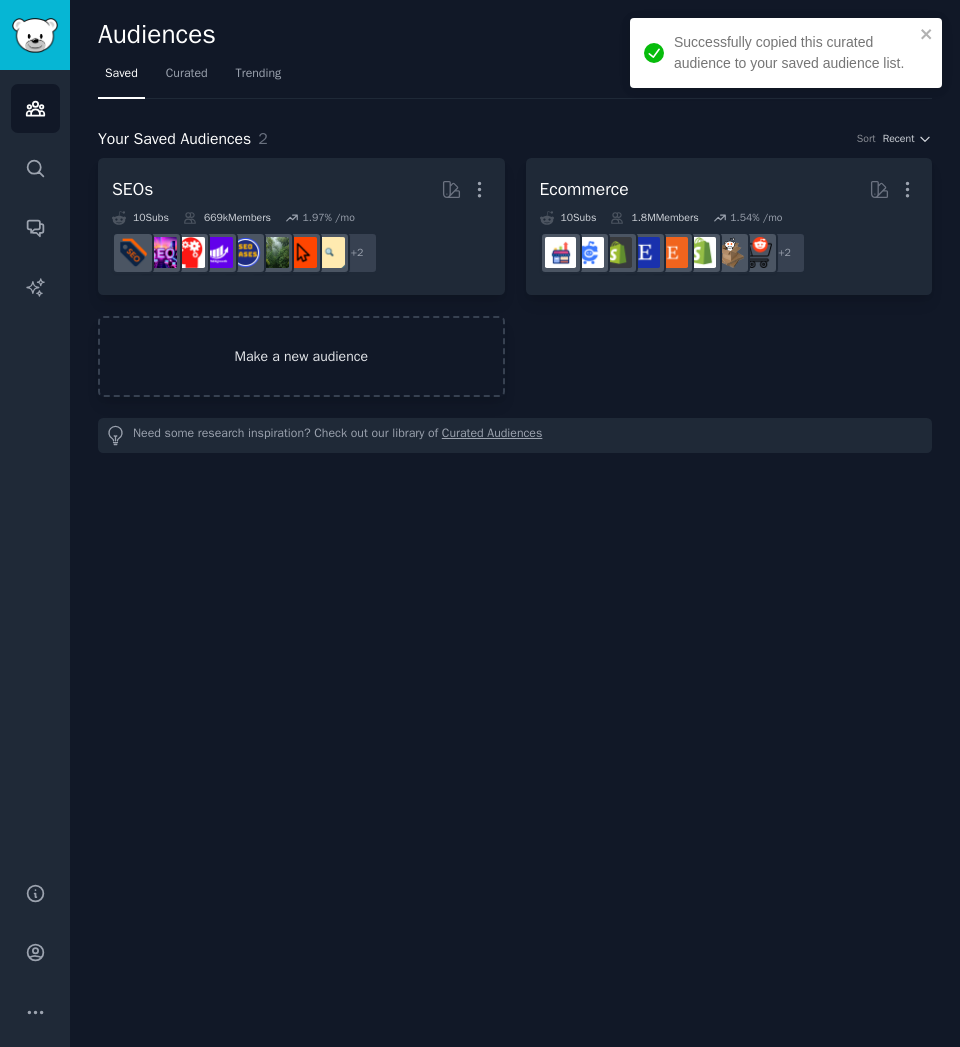 click on "Make a new audience" at bounding box center [301, 356] 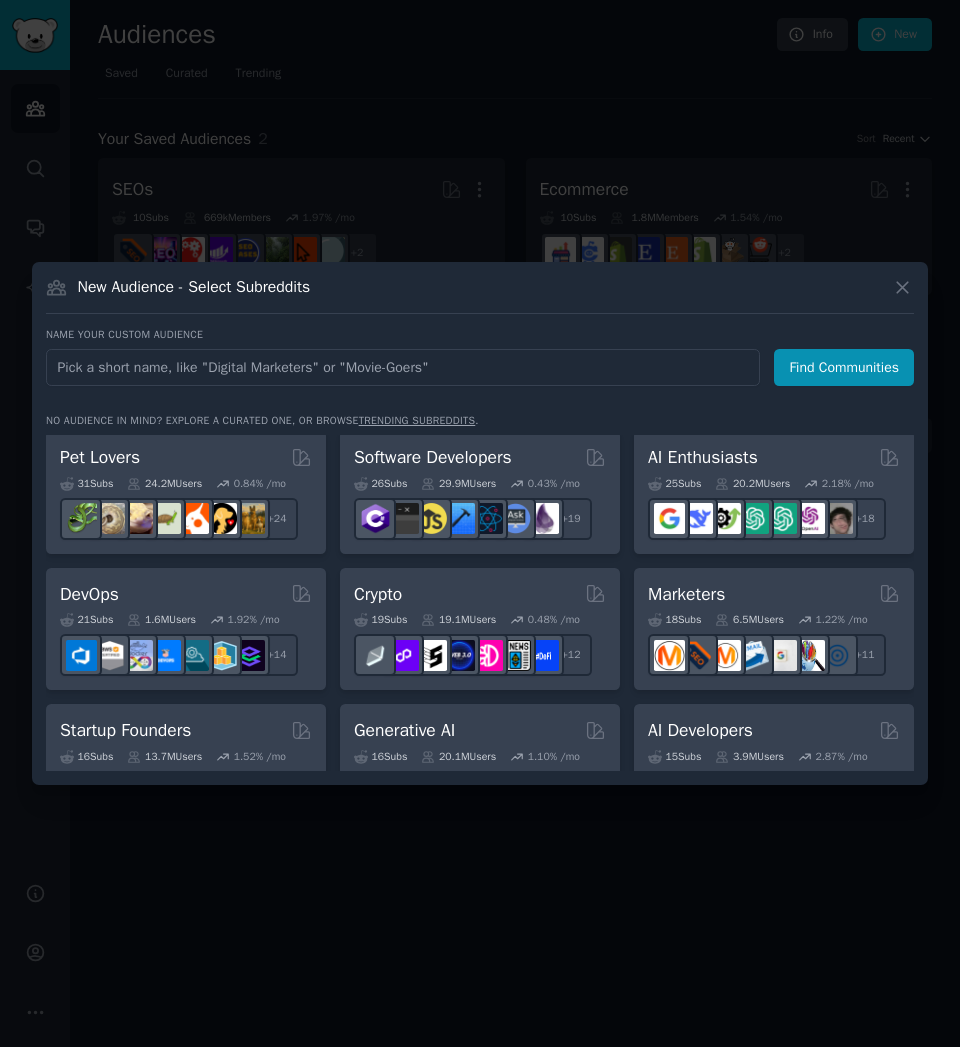 scroll, scrollTop: 0, scrollLeft: 0, axis: both 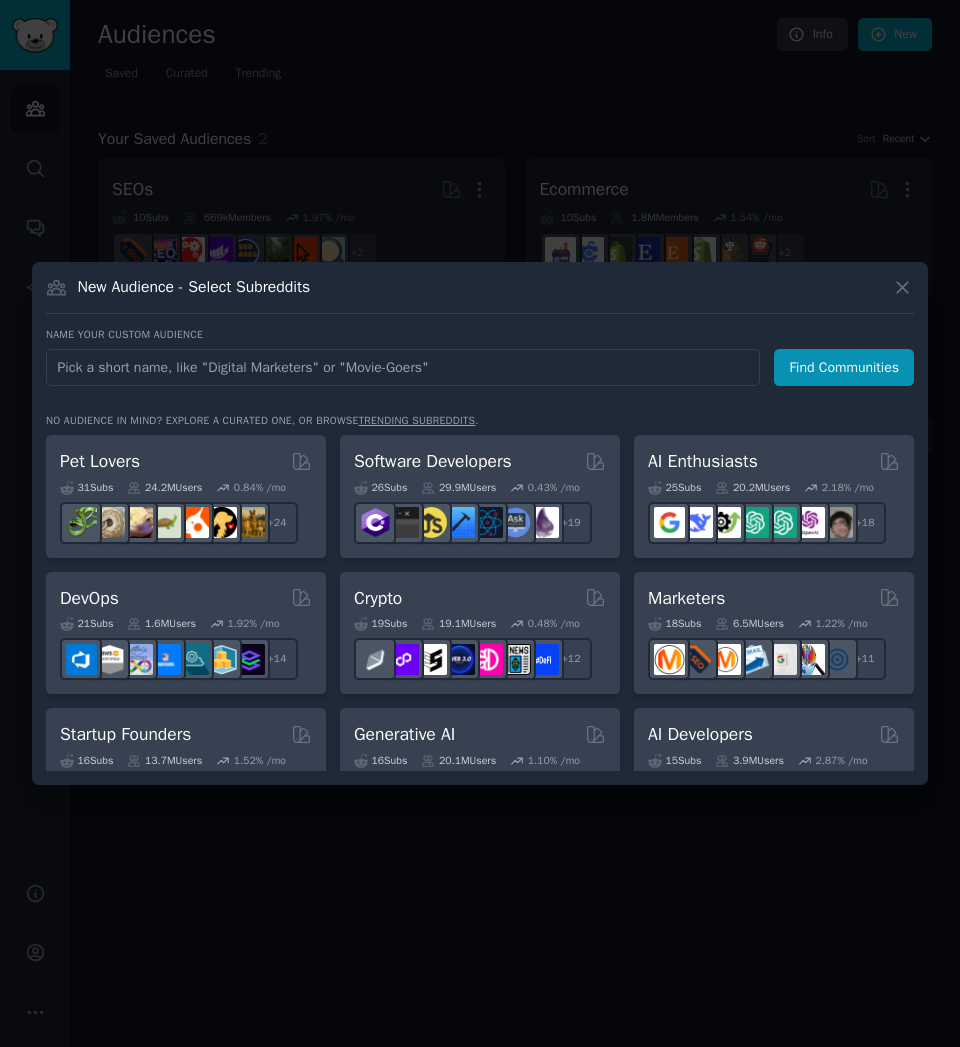 click at bounding box center [403, 367] 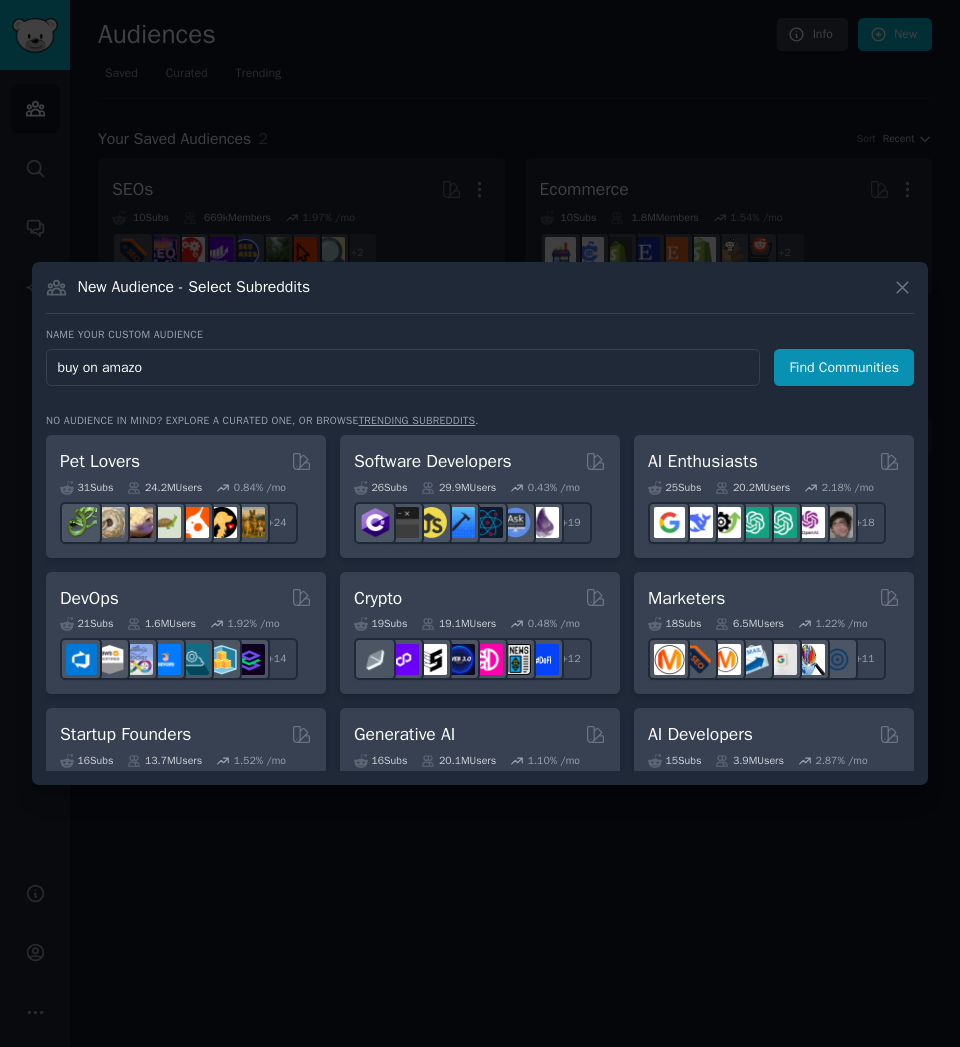 type on "buy on amazon" 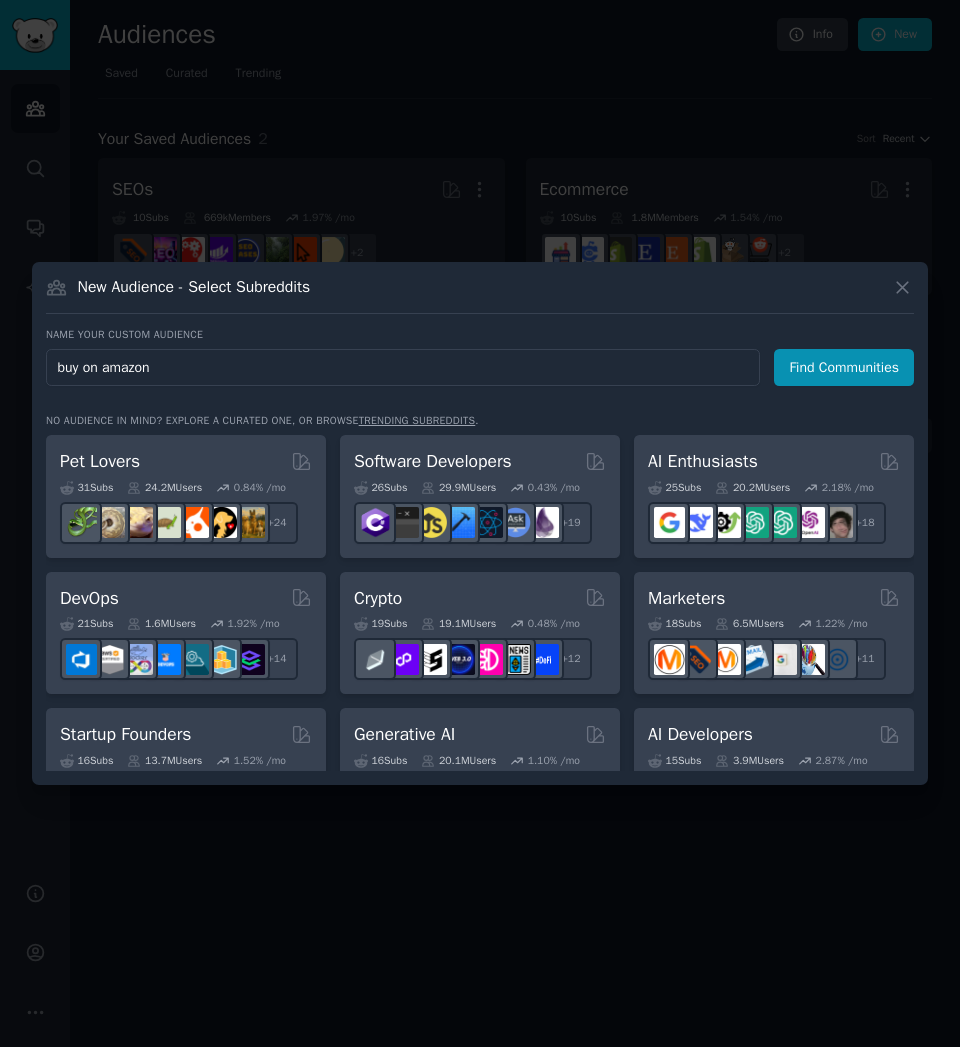 click on "Find Communities" at bounding box center (844, 367) 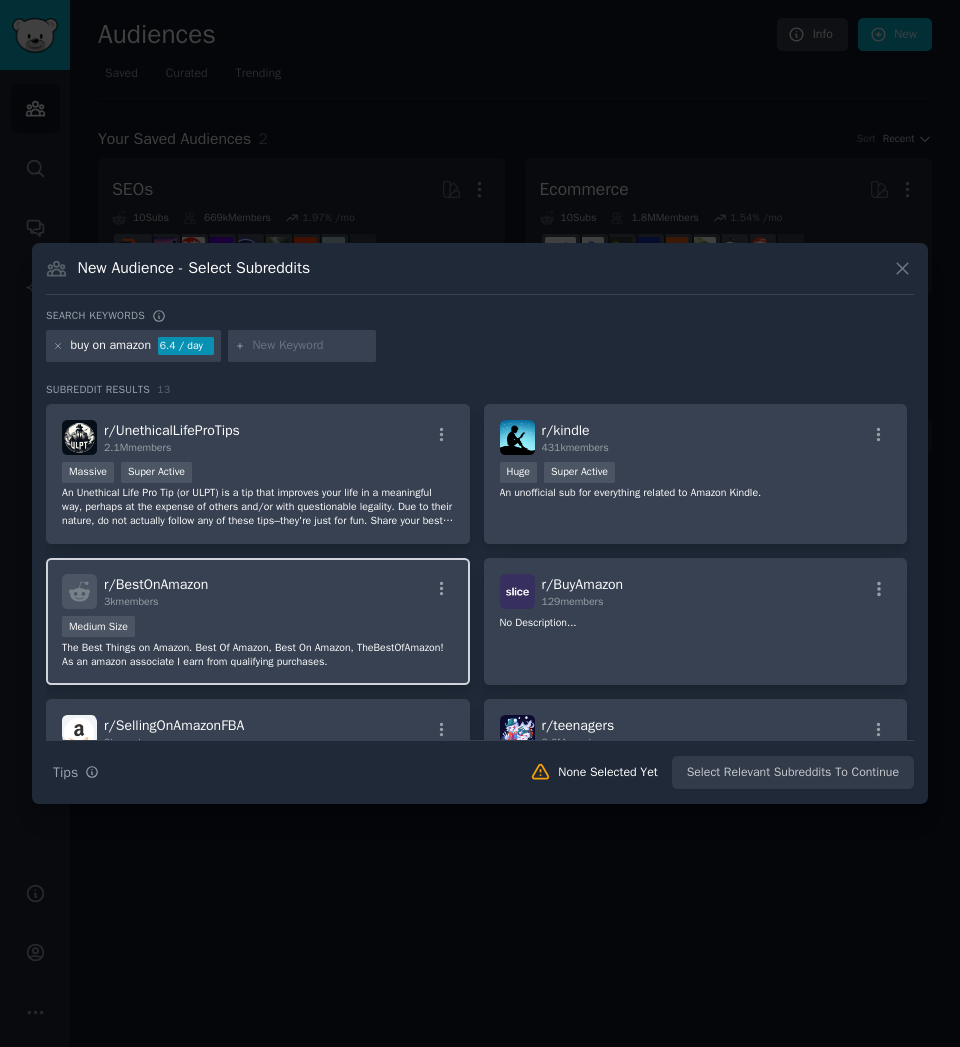 click on "The Best Things on Amazon. Best Of Amazon, Best On Amazon, TheBestOfAmazon! As an amazon associate I earn from qualifying purchases." at bounding box center [258, 655] 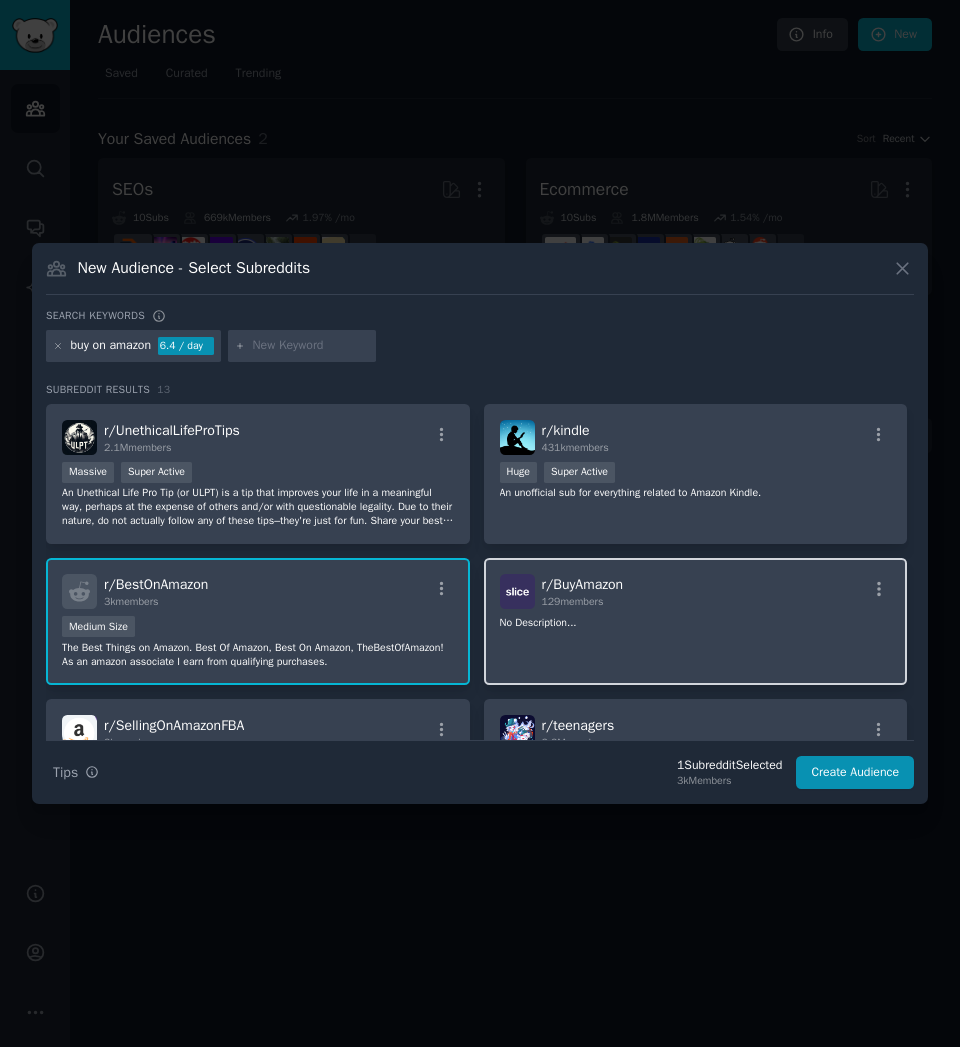 scroll, scrollTop: 100, scrollLeft: 0, axis: vertical 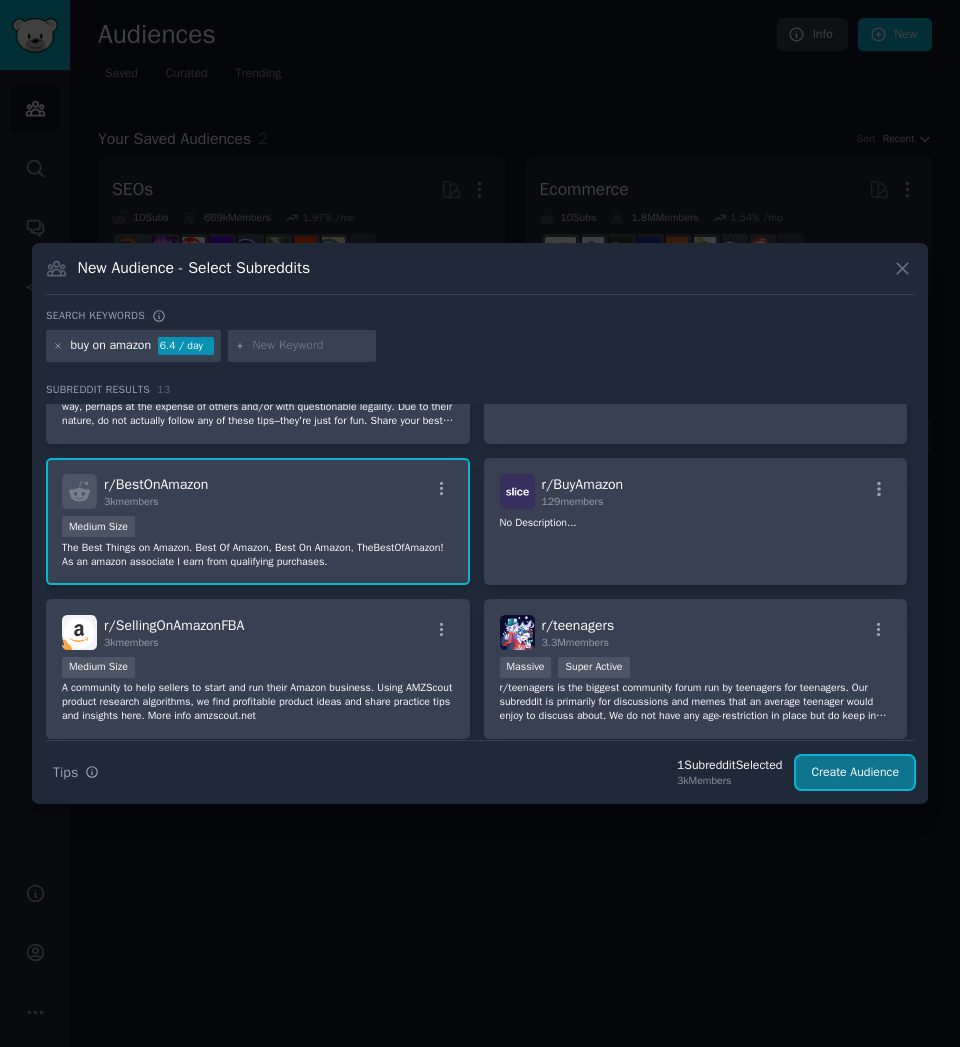 click on "Create Audience" at bounding box center (855, 773) 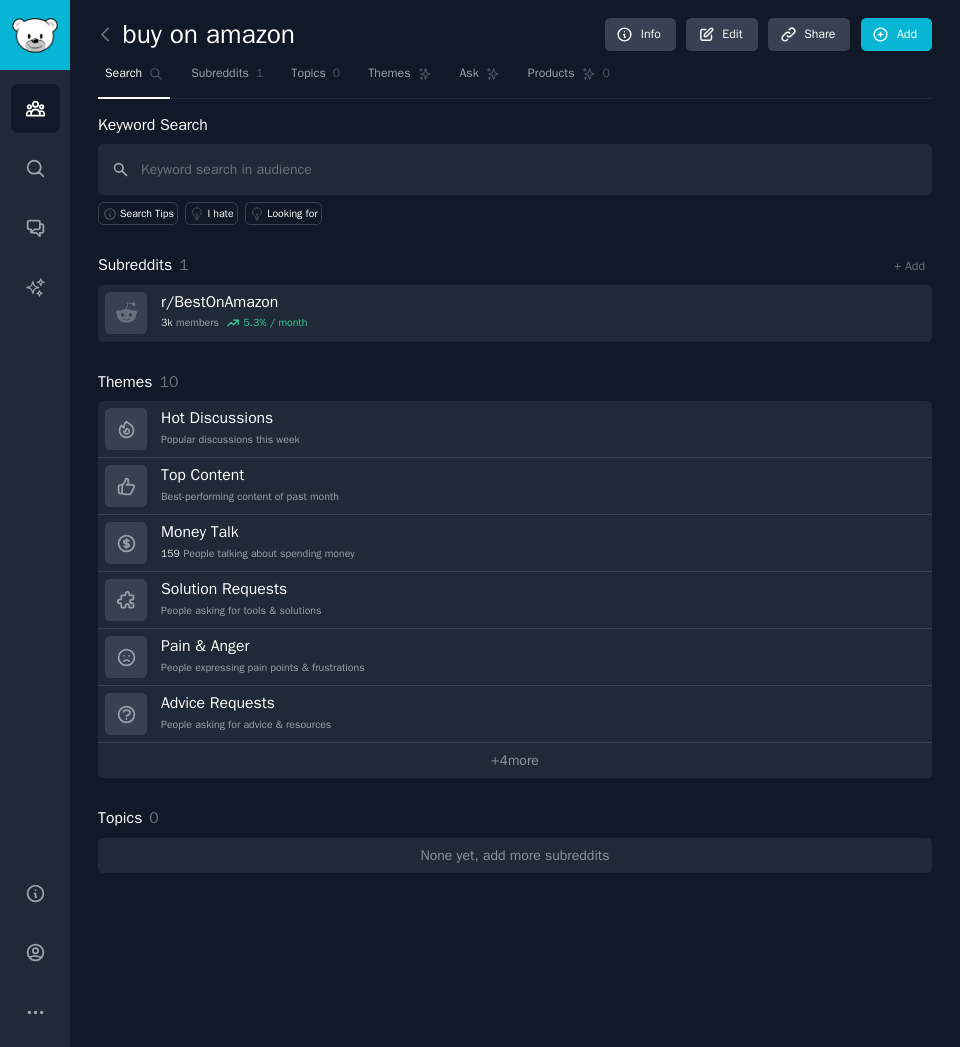 click at bounding box center [110, 35] 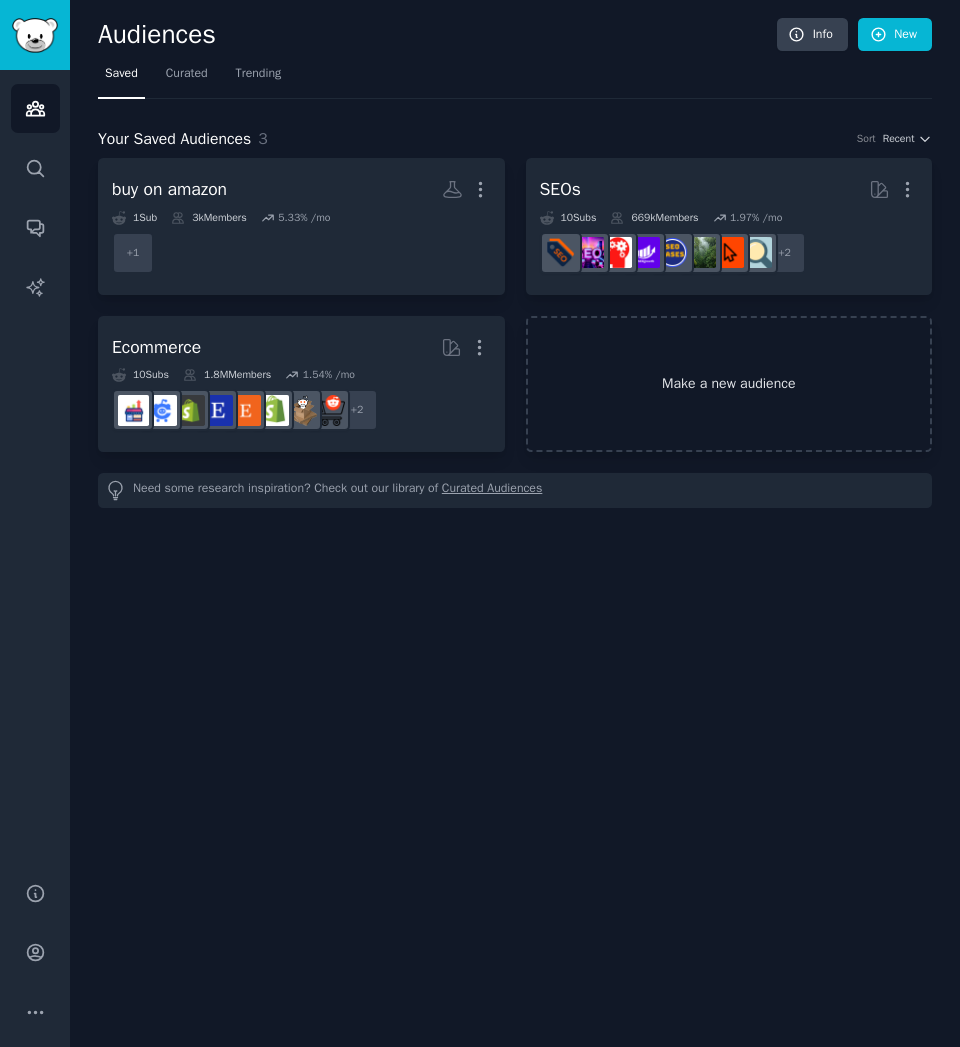 click on "Make a new audience" at bounding box center (729, 384) 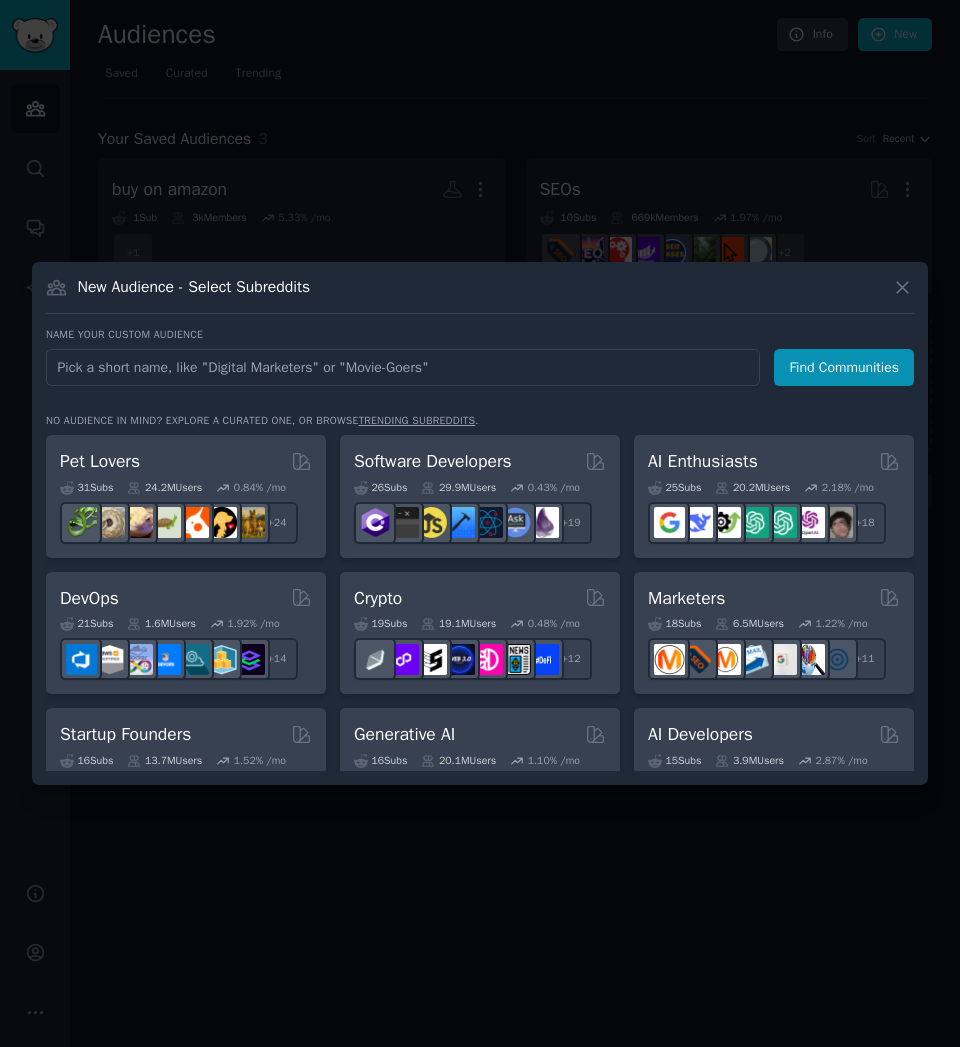 click at bounding box center (403, 367) 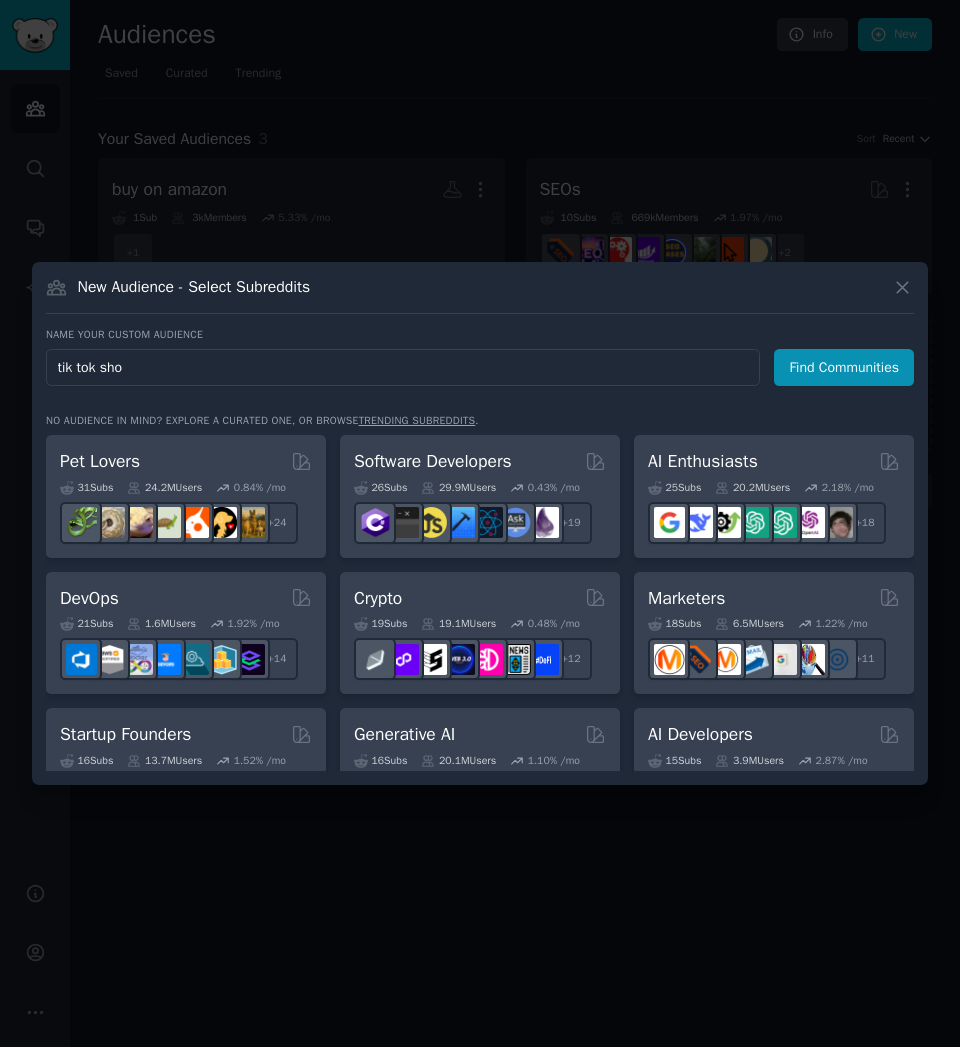 type on "tik tok shop" 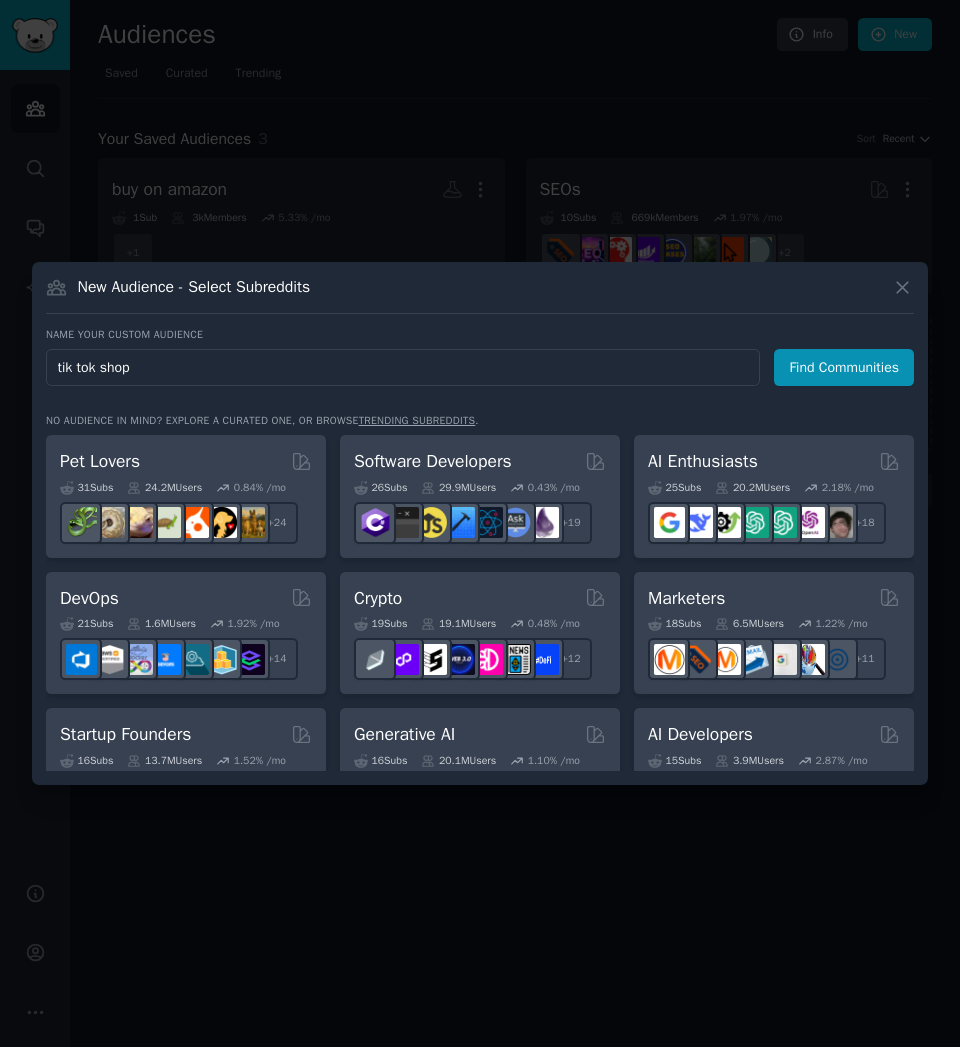 click on "Find Communities" at bounding box center (844, 367) 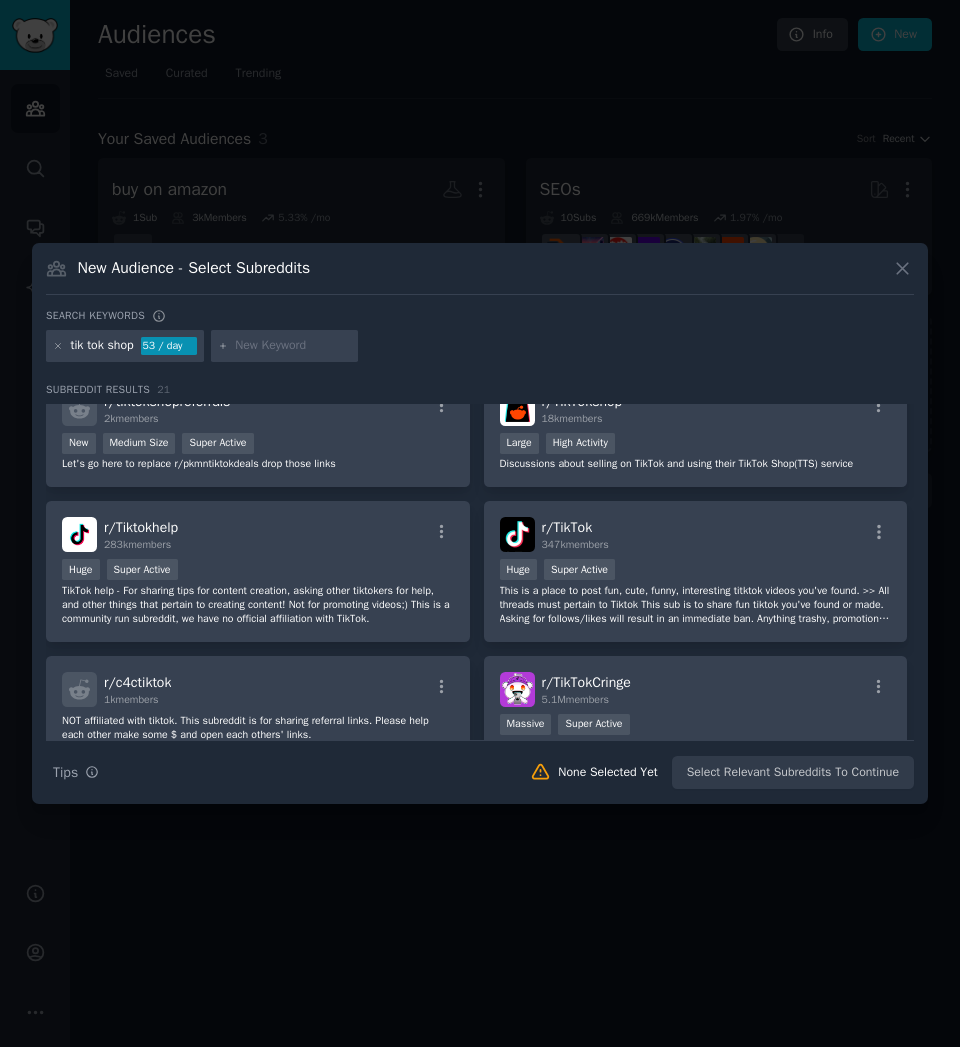 scroll, scrollTop: 0, scrollLeft: 0, axis: both 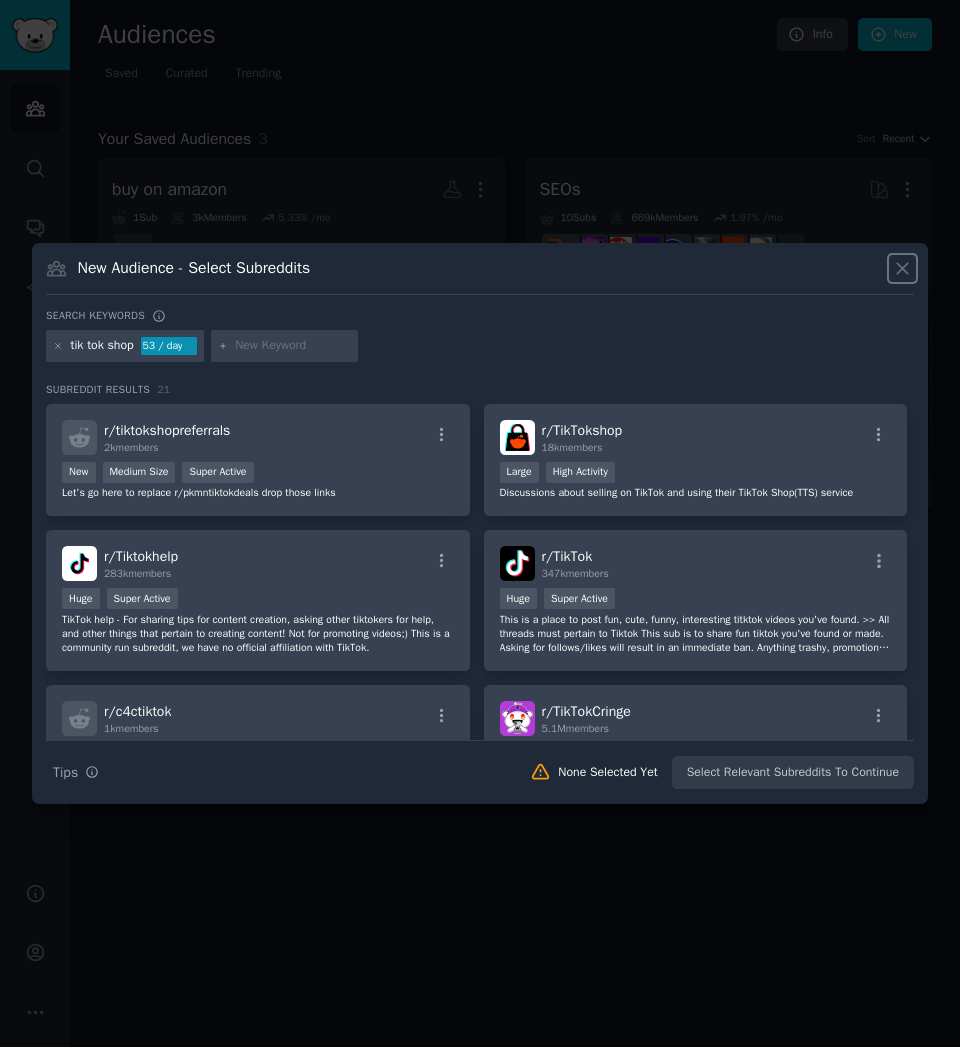 click 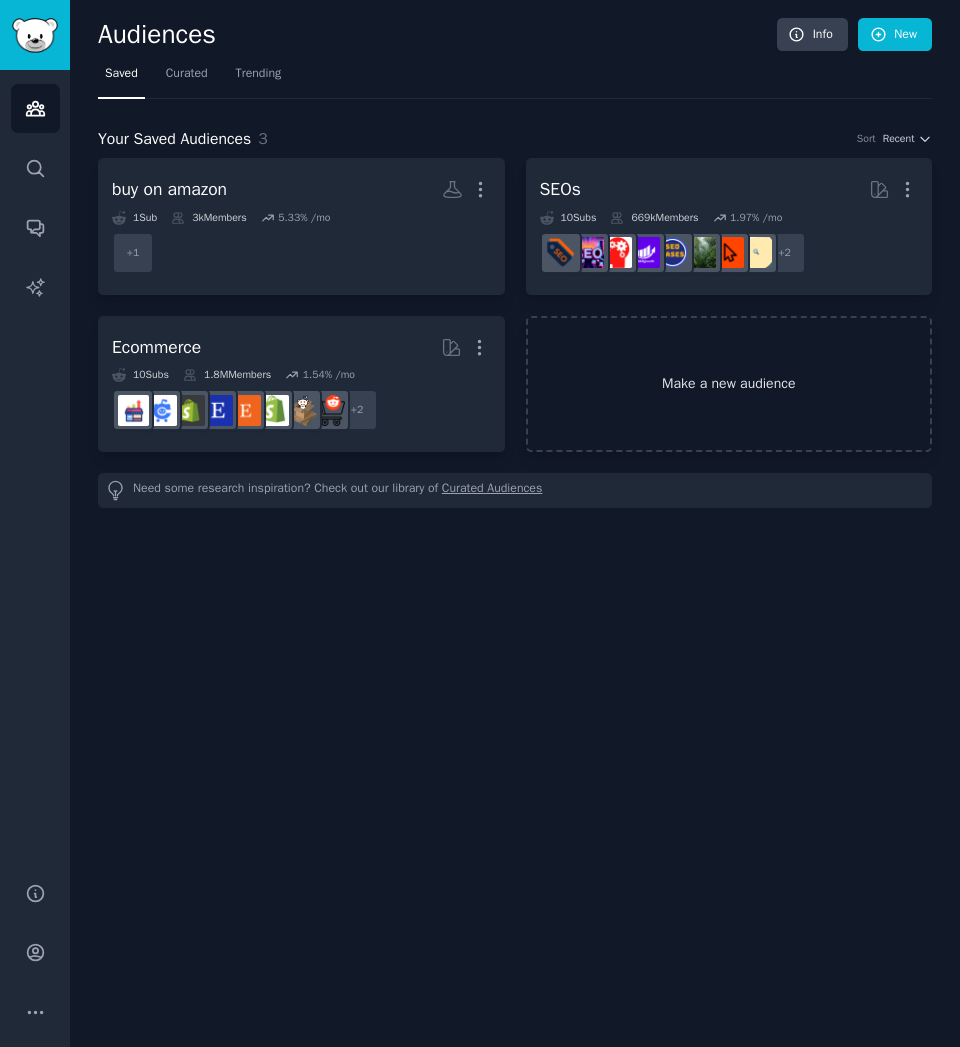 click on "Make a new audience" at bounding box center (729, 384) 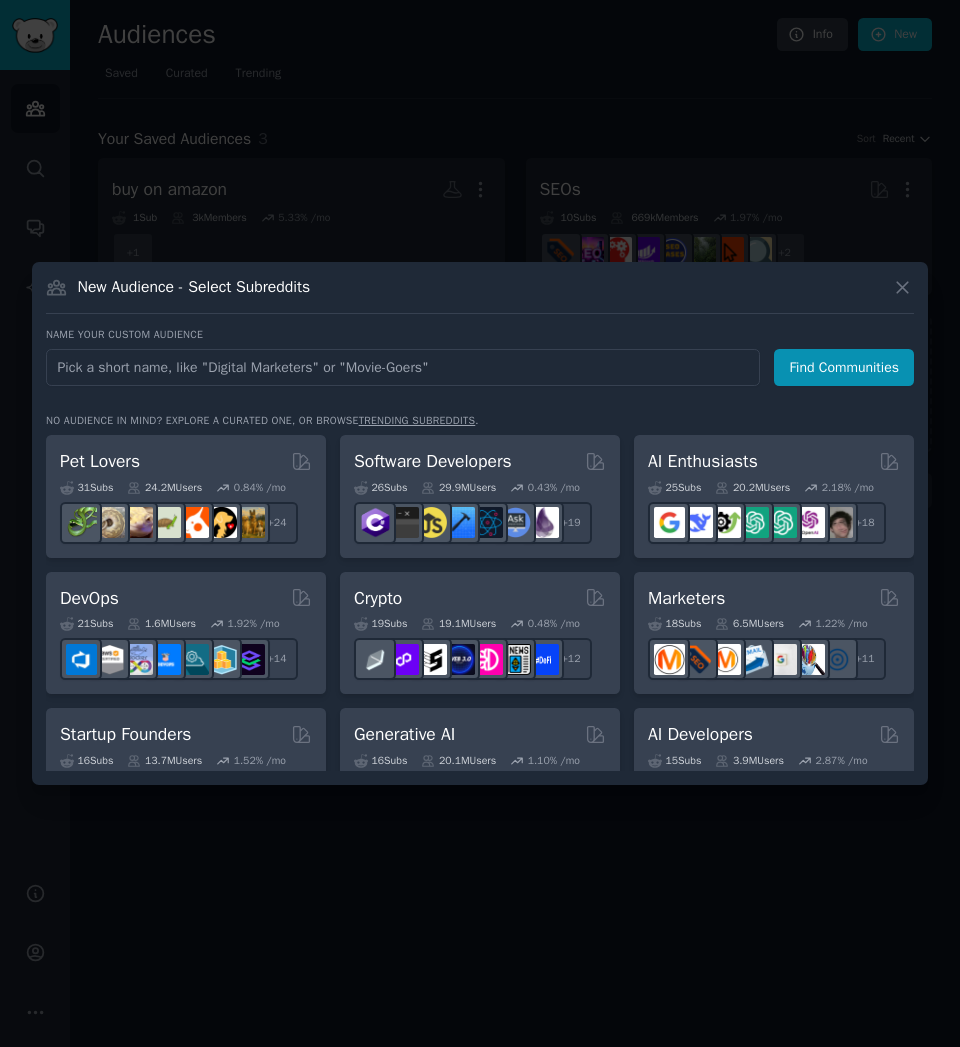 click at bounding box center [403, 367] 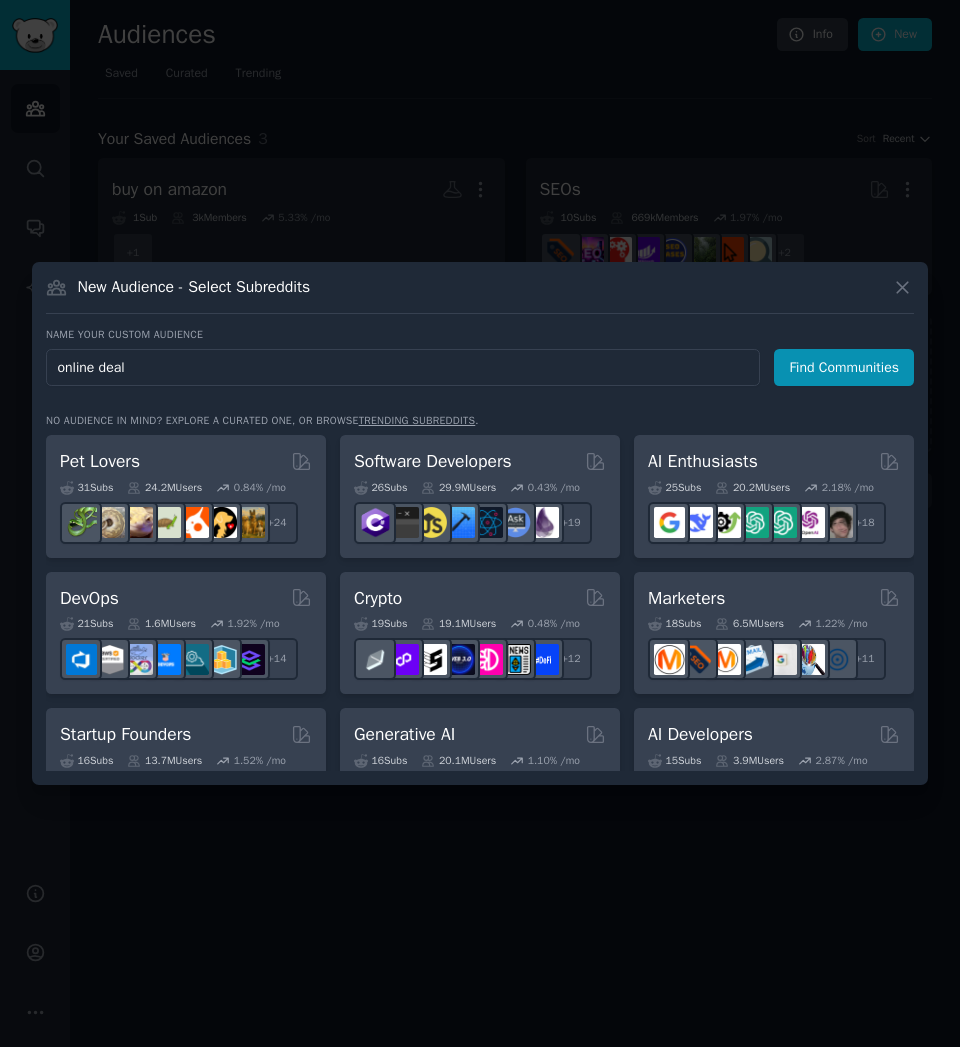 type on "online deals" 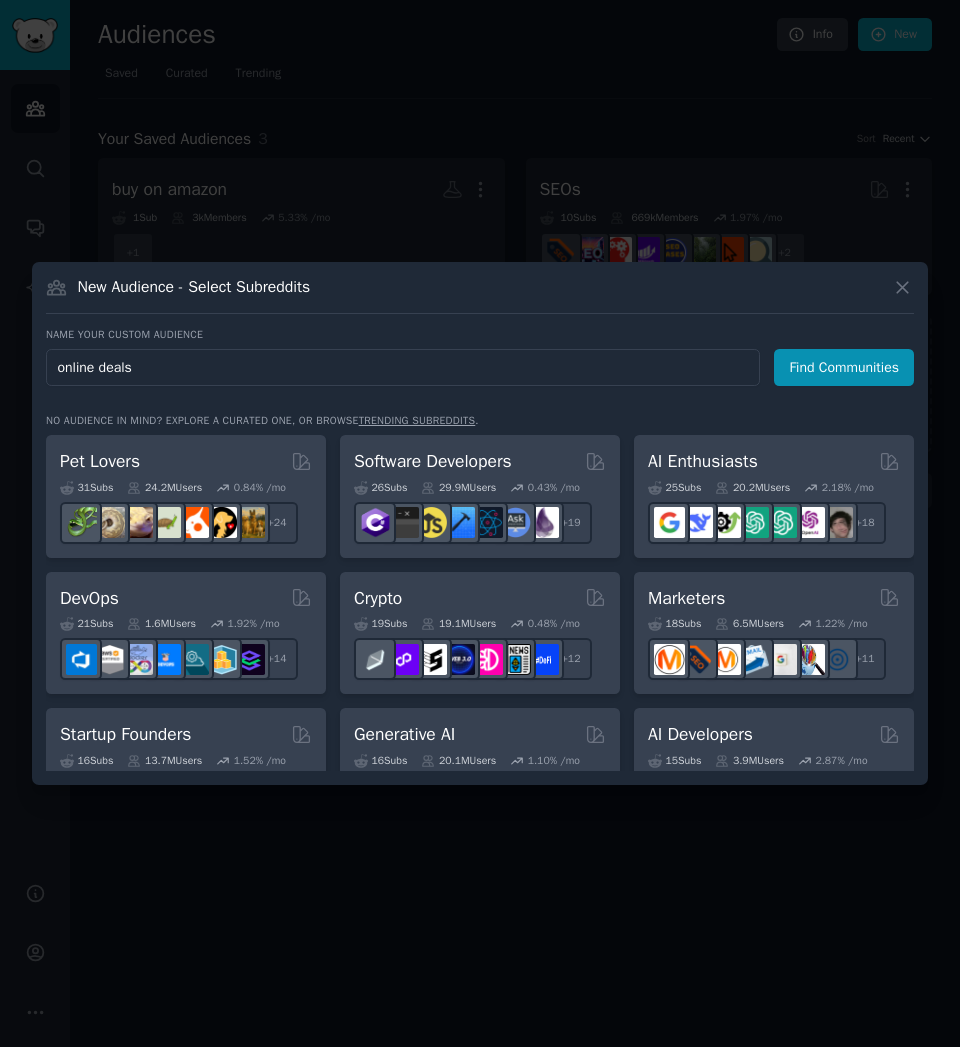 click on "Find Communities" at bounding box center [844, 367] 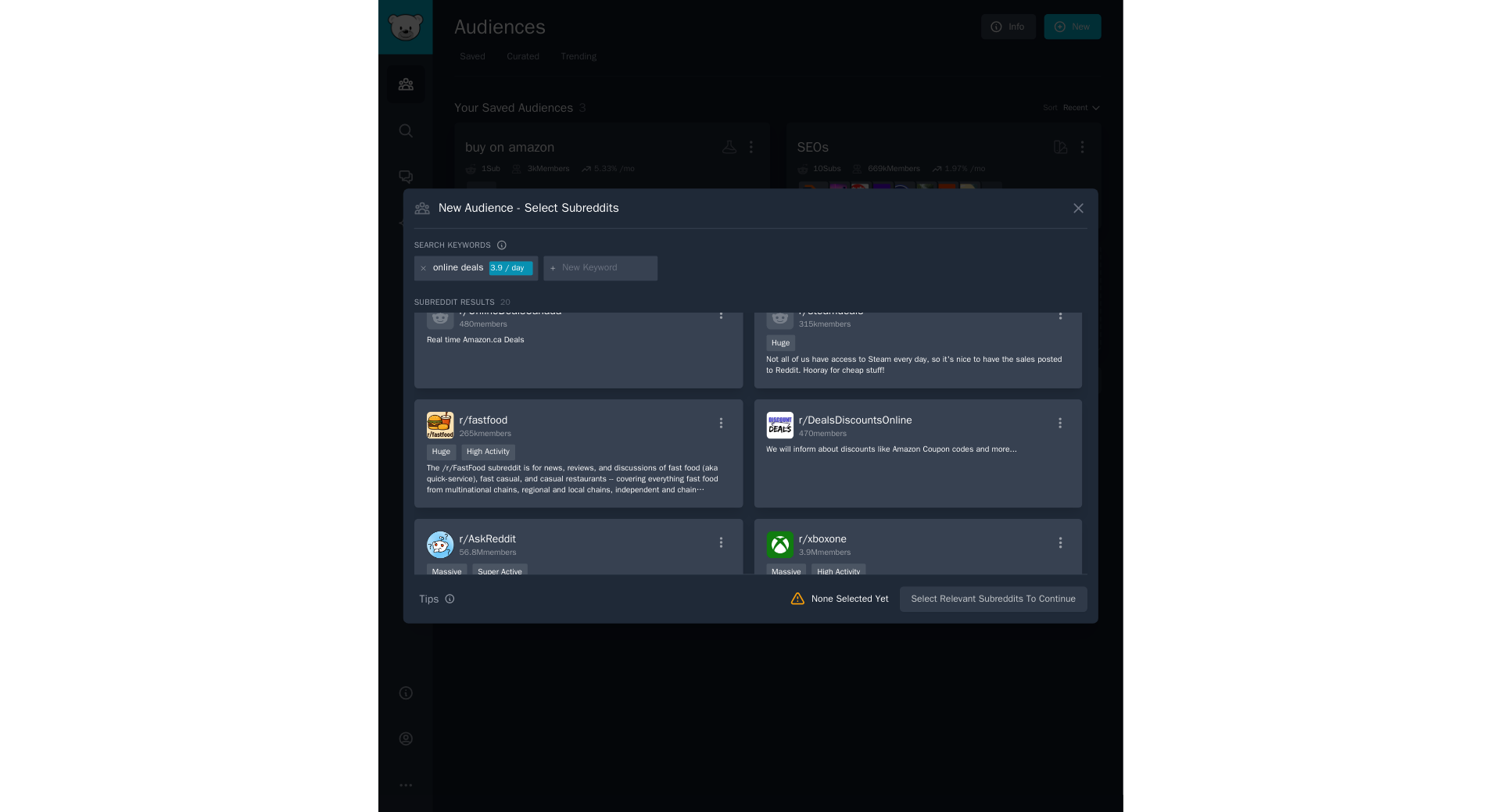 scroll, scrollTop: 313, scrollLeft: 0, axis: vertical 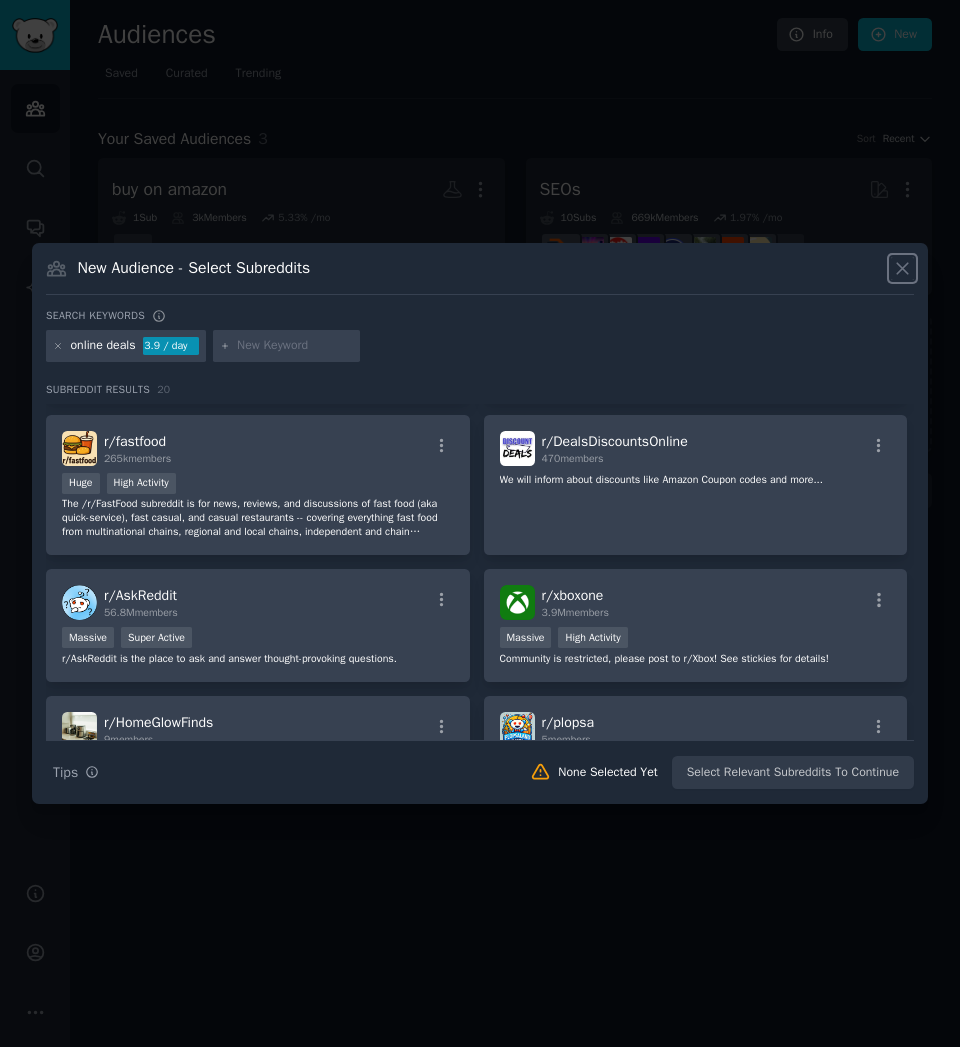 click 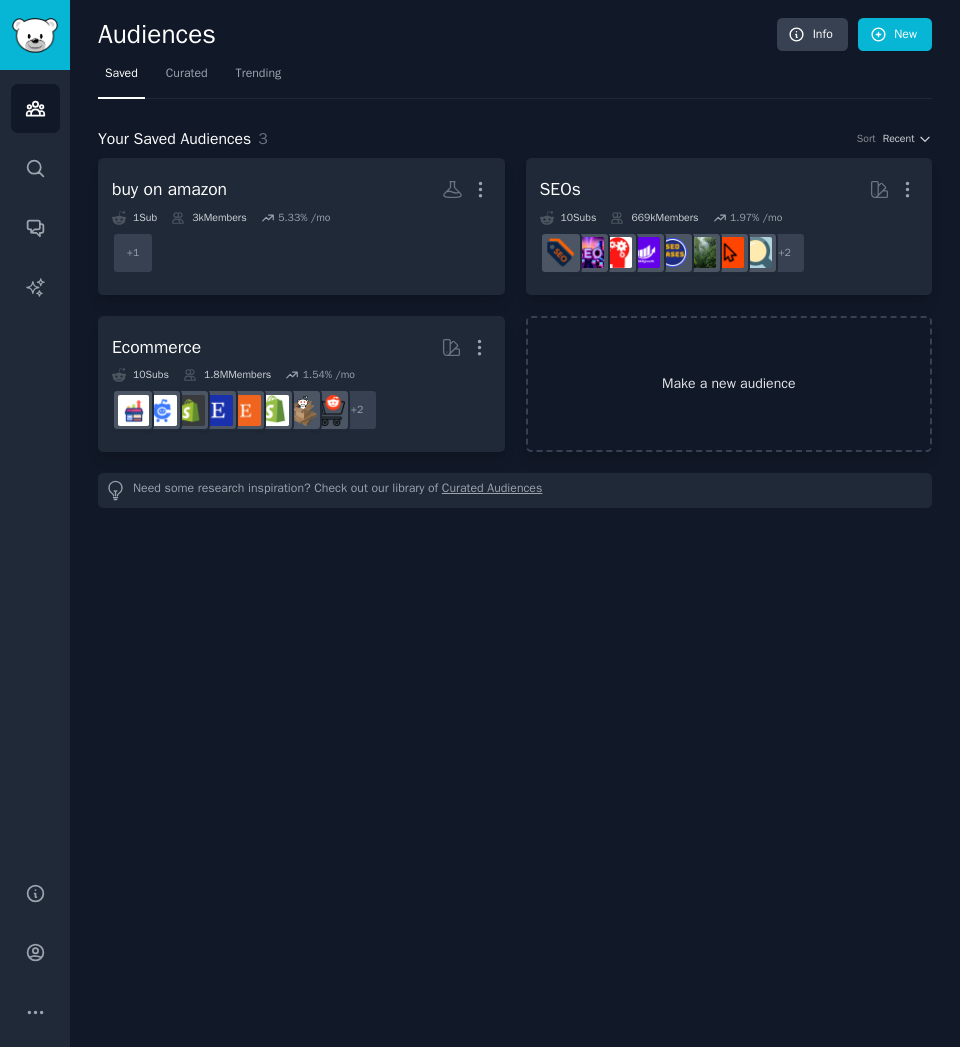 click on "Make a new audience" at bounding box center (729, 384) 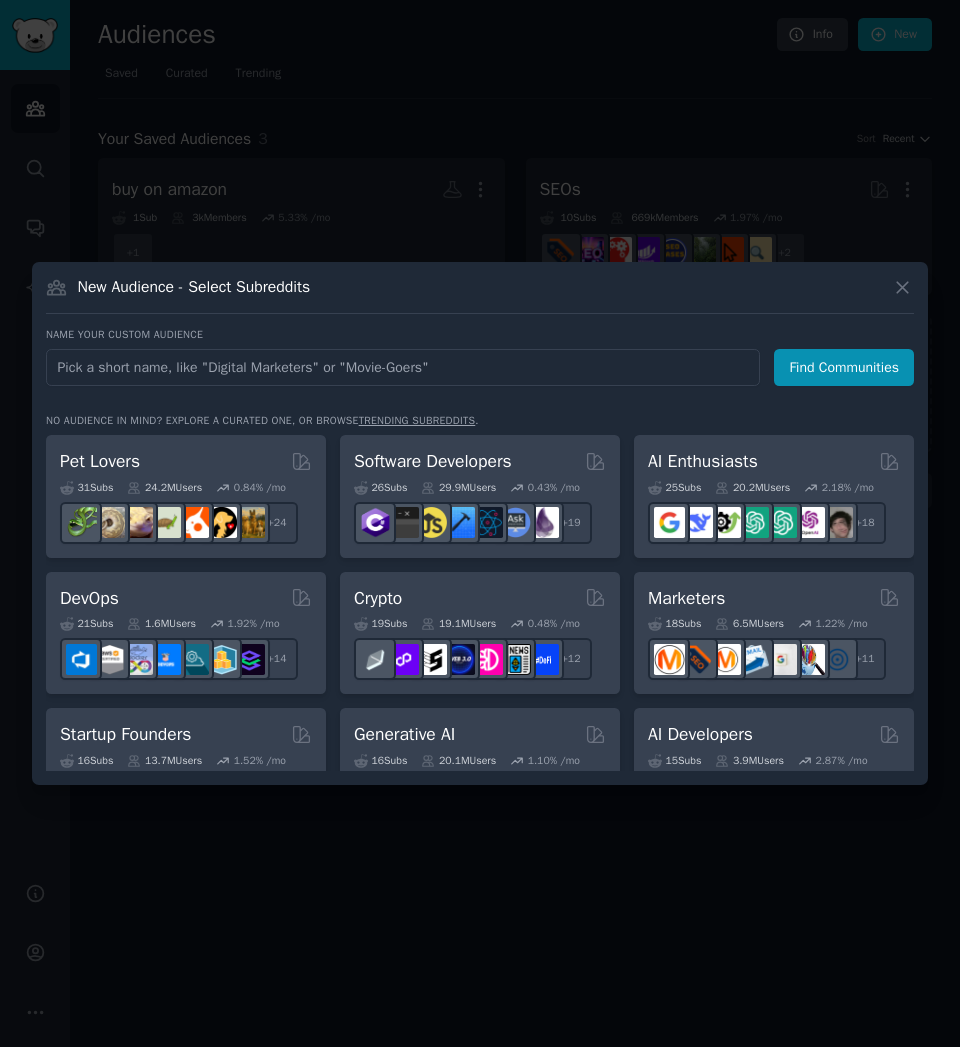 click at bounding box center [403, 367] 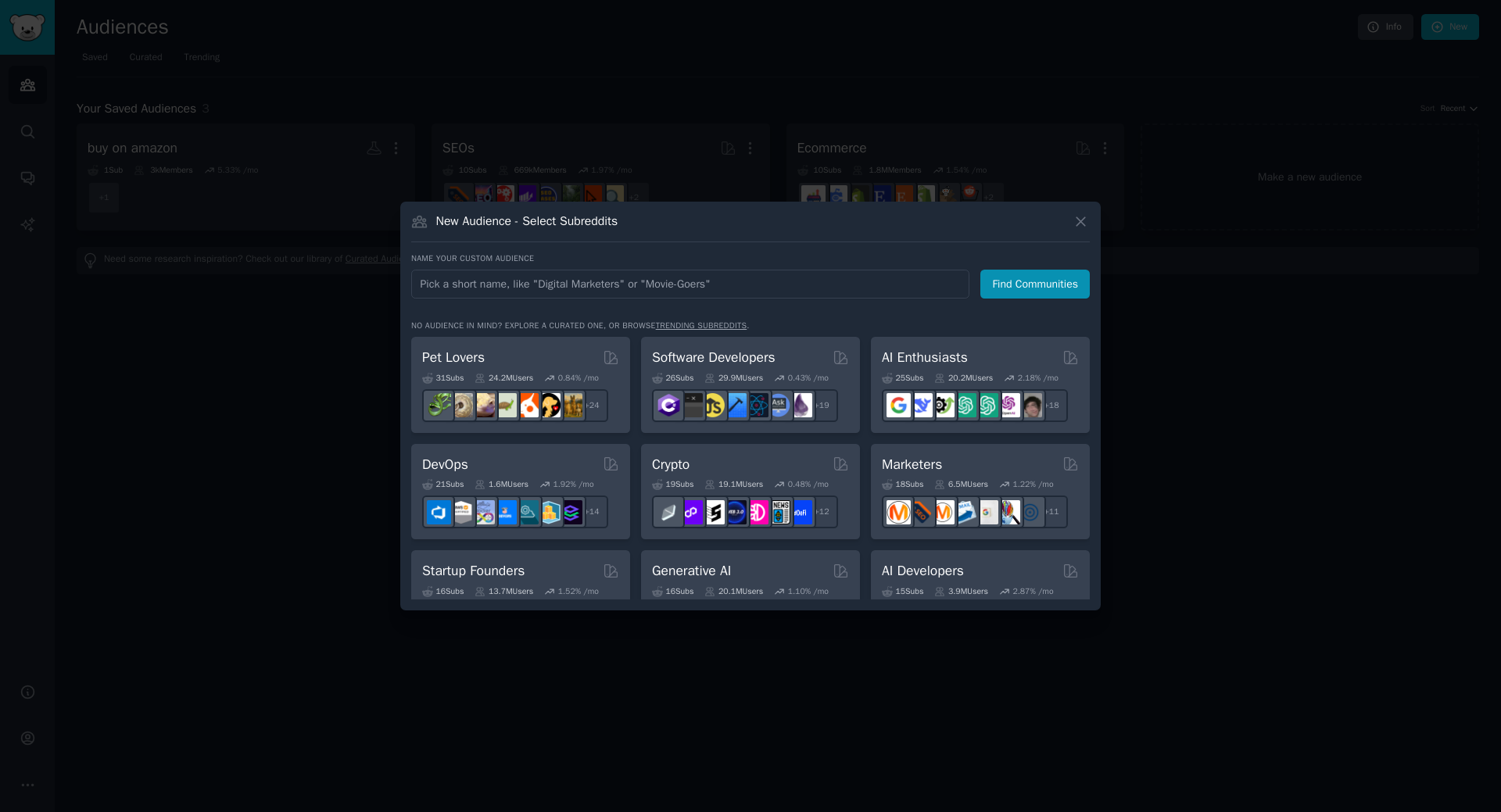 click on "New Audience - Select Subreddits Name your custom audience Audience Name Find Communities No audience in mind? Explore a curated one, or browse  trending subreddits . Pet Lovers 31  Sub s 24.2M  Users 0.84 % /mo + 24 Software Developers 26  Sub s 29.9M  Users 0.43 % /mo + 19 AI Enthusiasts 25  Sub s 20.2M  Users 2.18 % /mo + 18 DevOps 21  Sub s 1.6M  Users 1.92 % /mo + 14 Crypto 19  Sub s 19.1M  Users 0.48 % /mo + 12 Marketers 18  Sub s 6.5M  Users 1.22 % /mo + 11 Startup Founders 16  Sub s 13.7M  Users 1.52 % /mo + 9 Generative AI 16  Sub s 20.1M  Users 1.10 % /mo + 9 AI Developers 15  Sub s 3.9M  Users 2.87 % /mo + 8 Stock Investors 15  Sub s 28.5M  Users 0.67 % /mo + 8 Video Editors 15  Sub s 2.4M  Users 1.98 % /mo + 8 Designers 13  Sub s 9.8M  Users 0.22 % /mo + 6 Data Scientists 13  Sub s 7.6M  Users 0.60 % /mo + 6 Fitness Enthusiasts 12  Sub s 31.1M  Users 0.16 % /mo + 5 Gardeners 11  Sub s 13.6M  Users 1.08 % /mo + 4 Photographers 11  Sub s 10.8M  Users 0.66 % /mo + 4 Gaming 11  Sub s 53.0M  Users 0.25" at bounding box center [750, 406] 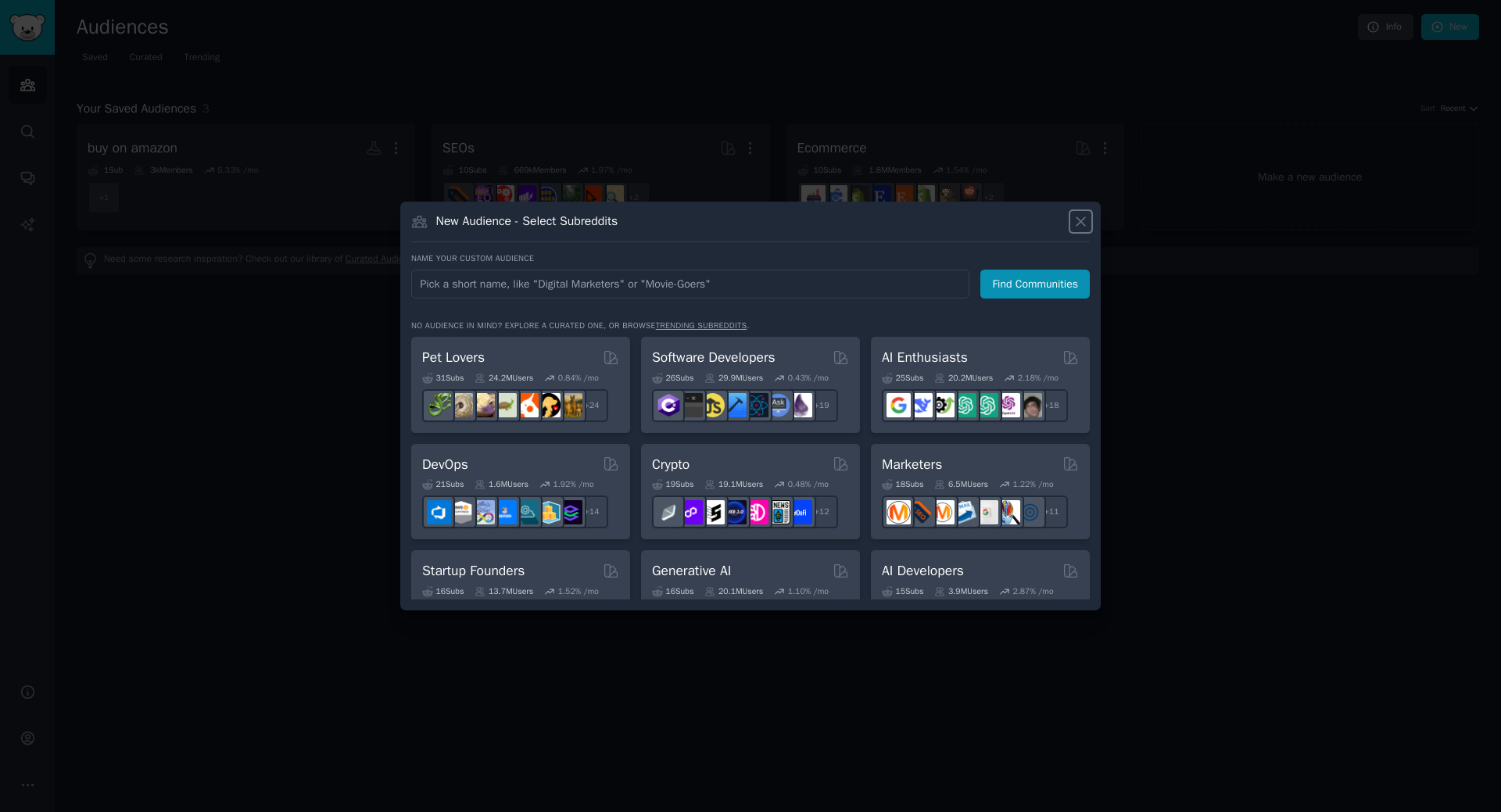 click 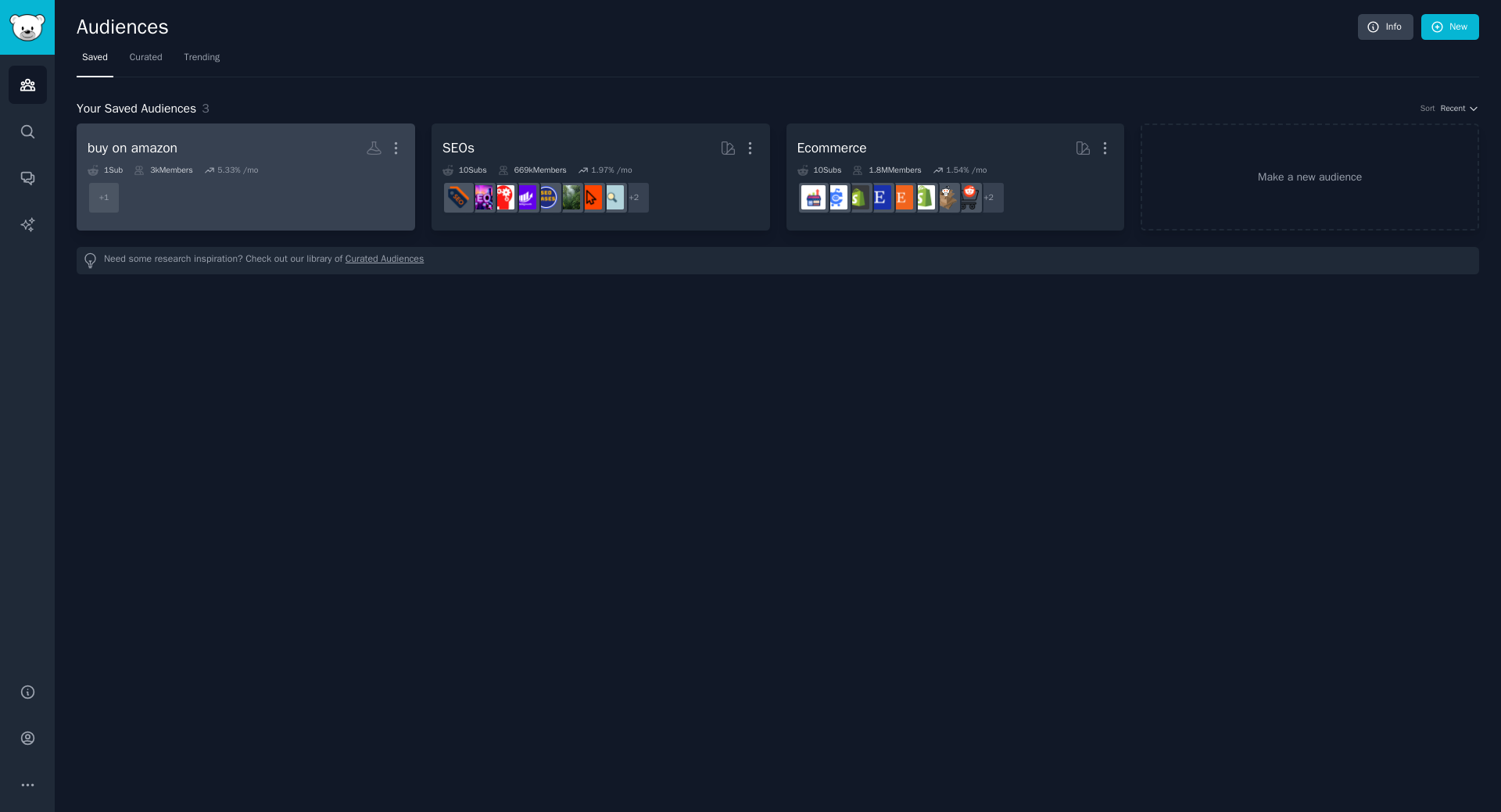 click on "+ 1" at bounding box center (245, 198) 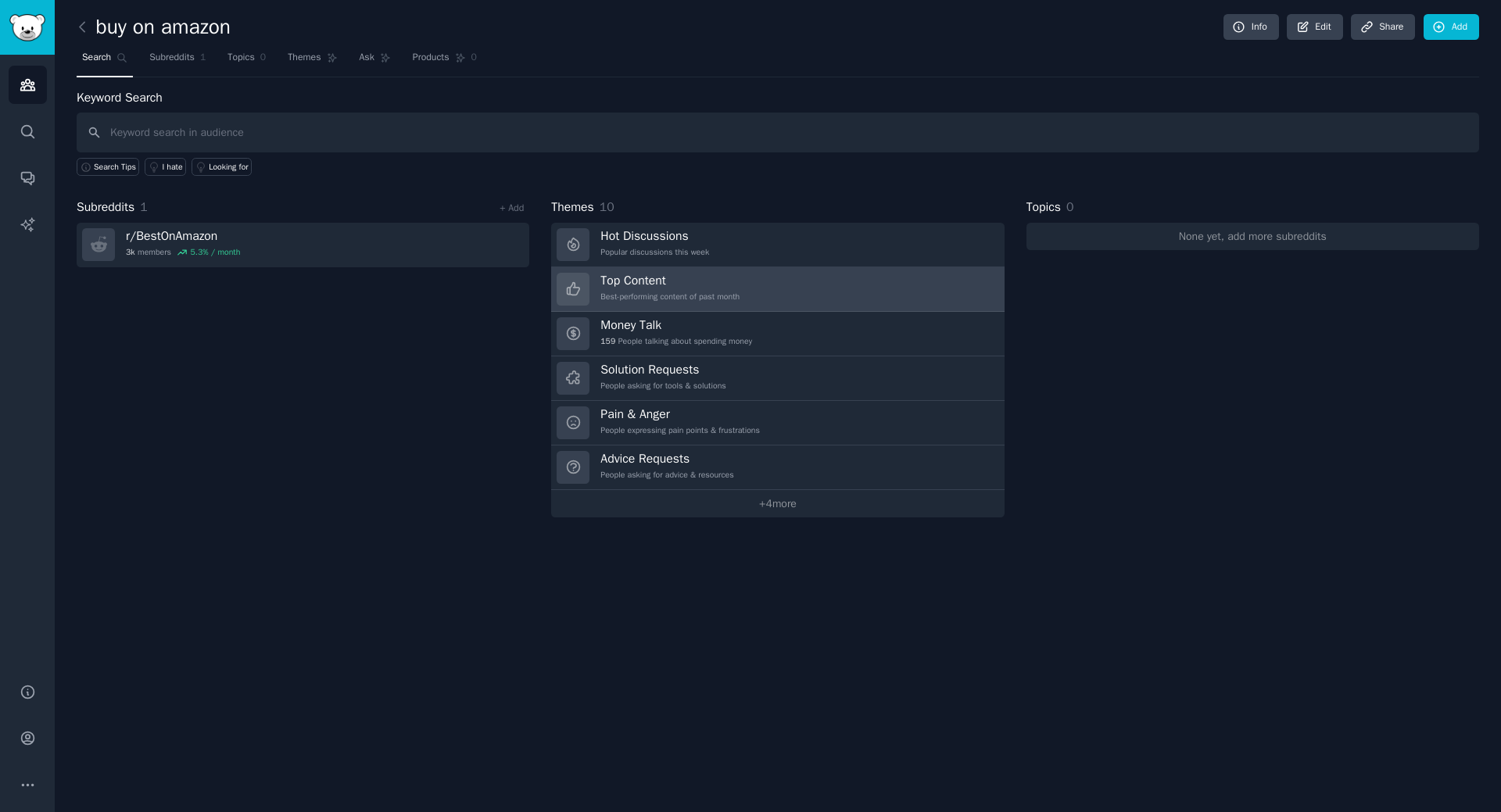 click on "Top Content Best-performing content of past month" at bounding box center (777, 289) 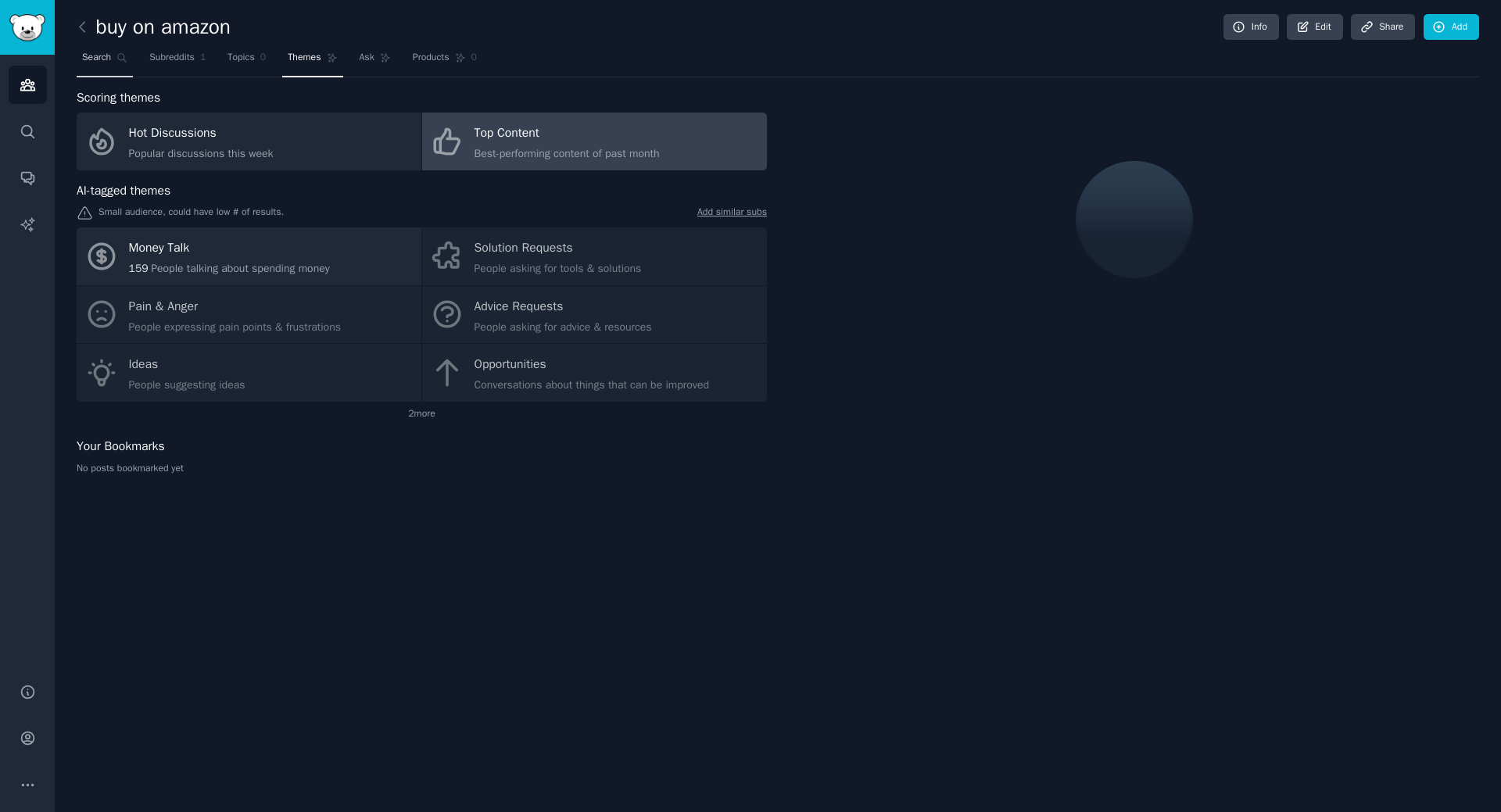click on "Search" at bounding box center [105, 61] 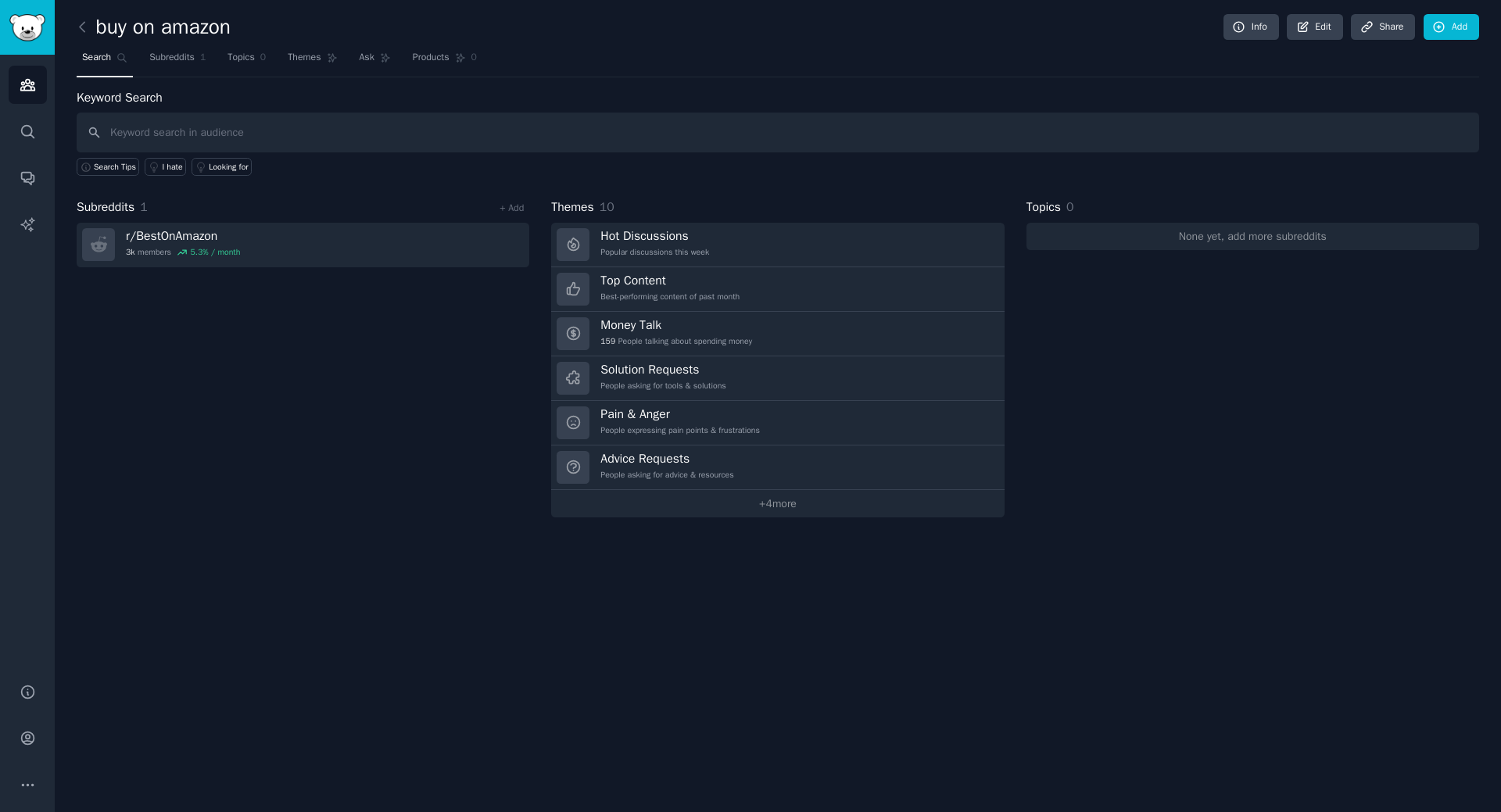 click at bounding box center [778, 132] 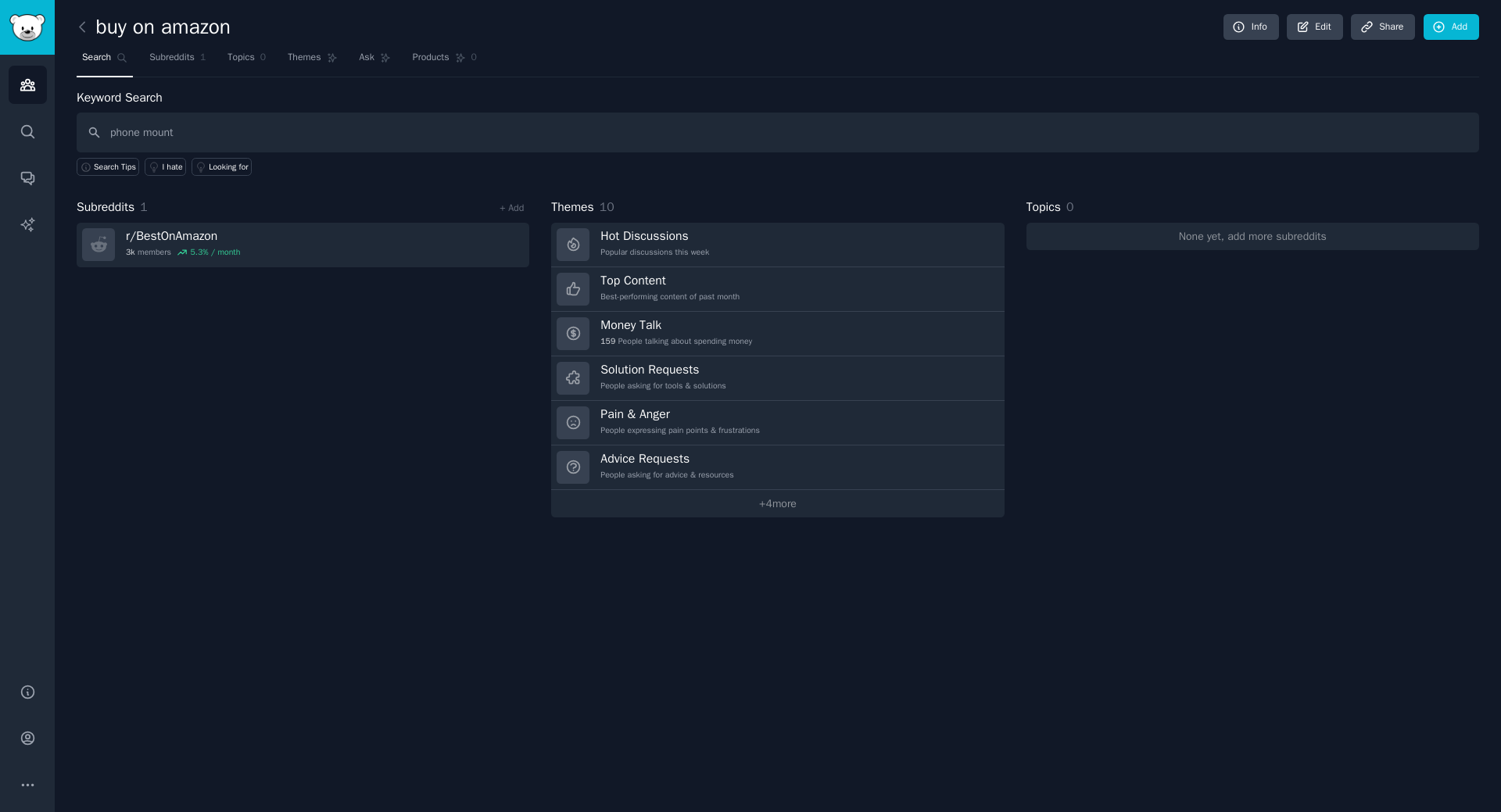type on "phone mount" 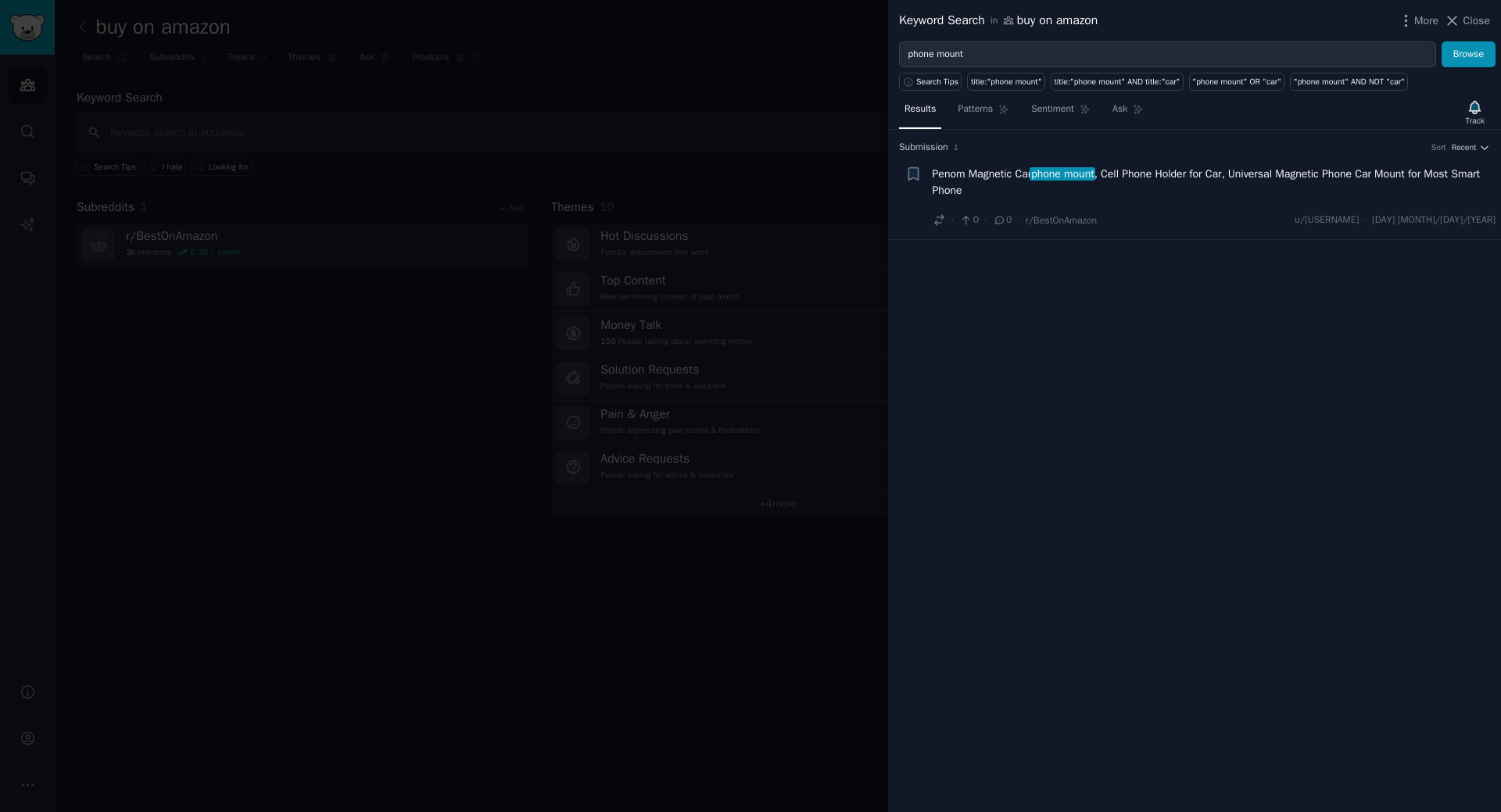 click at bounding box center (750, 406) 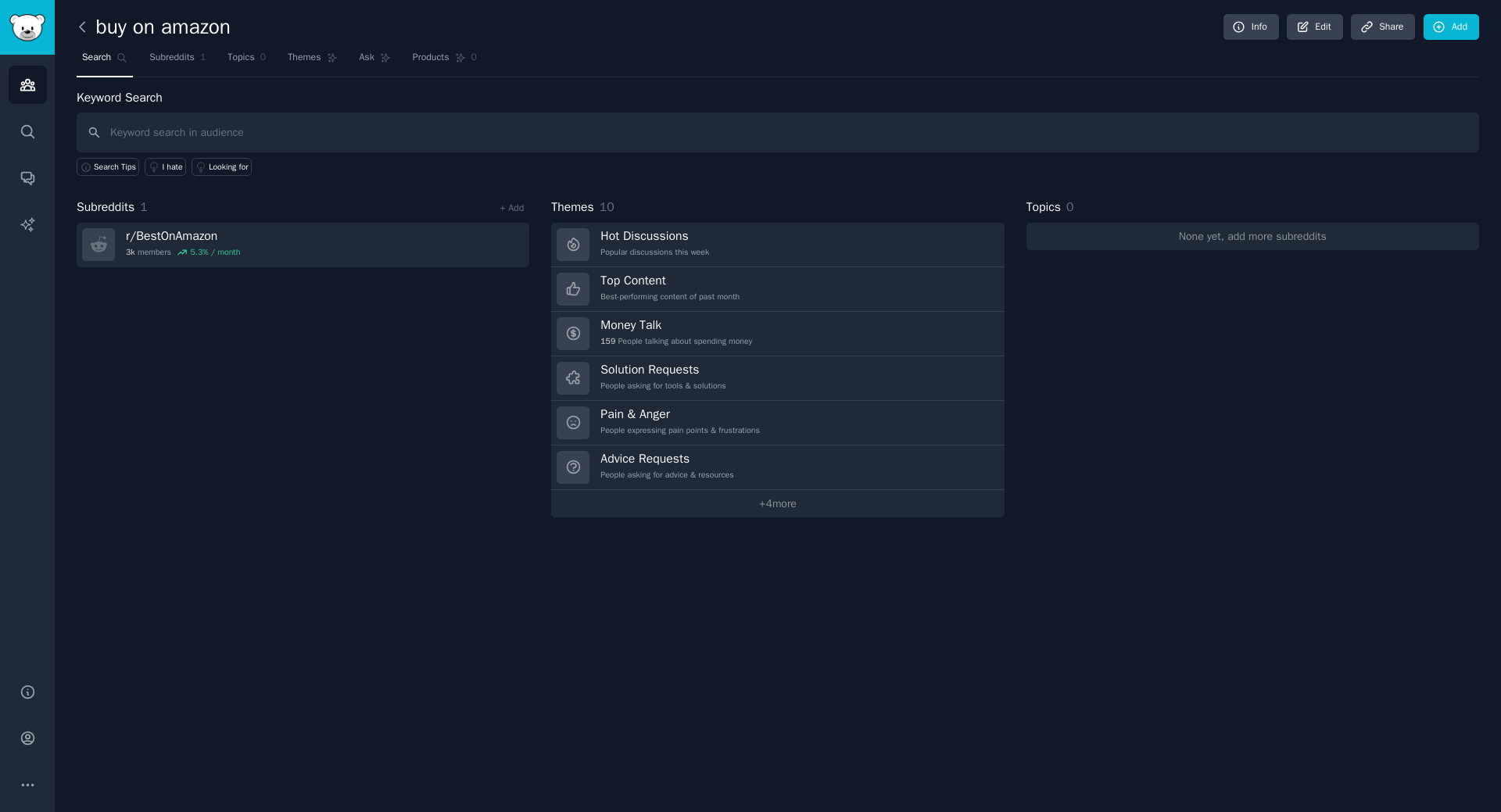 click 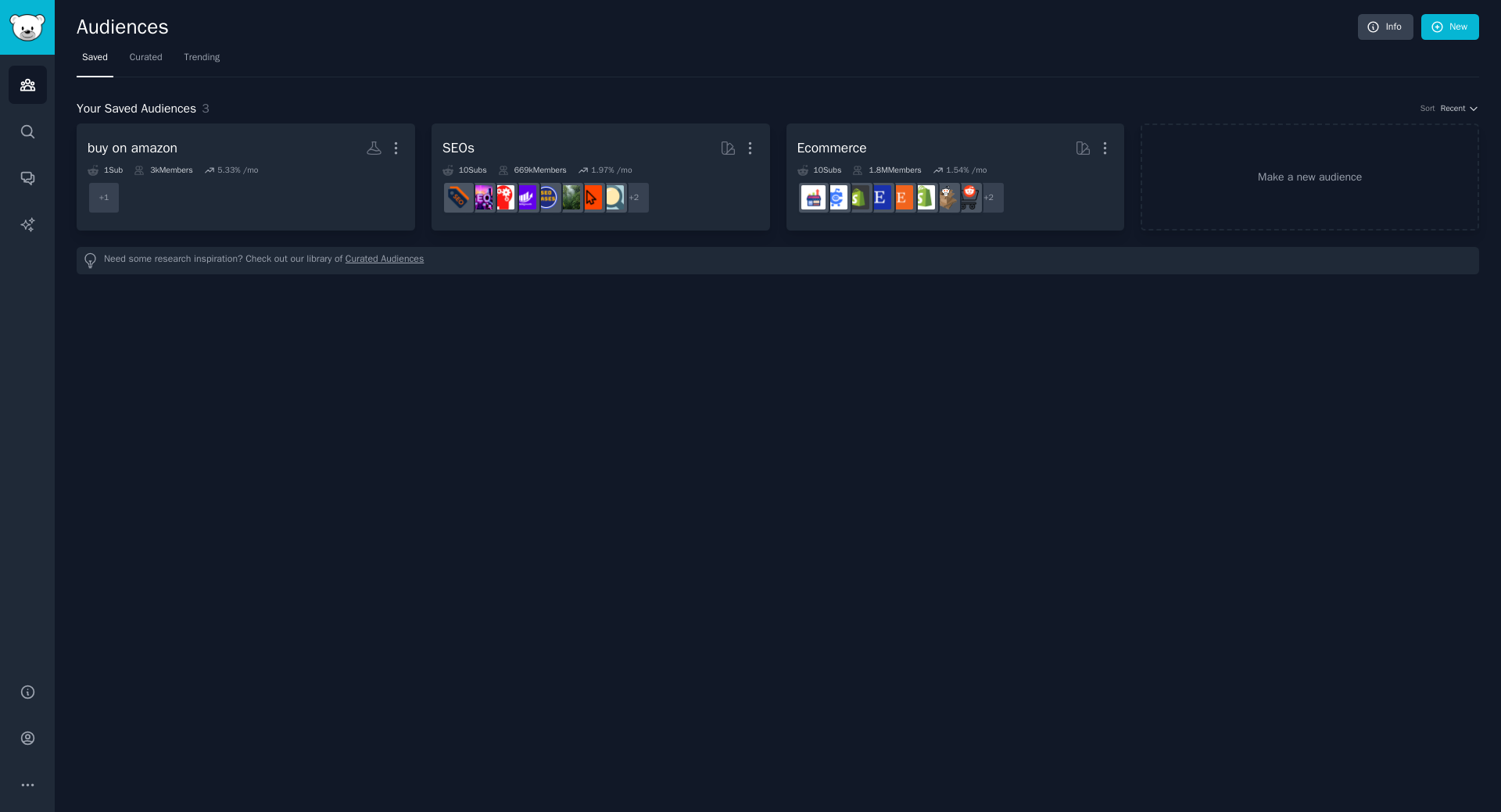 click on "Audiences" at bounding box center [717, 27] 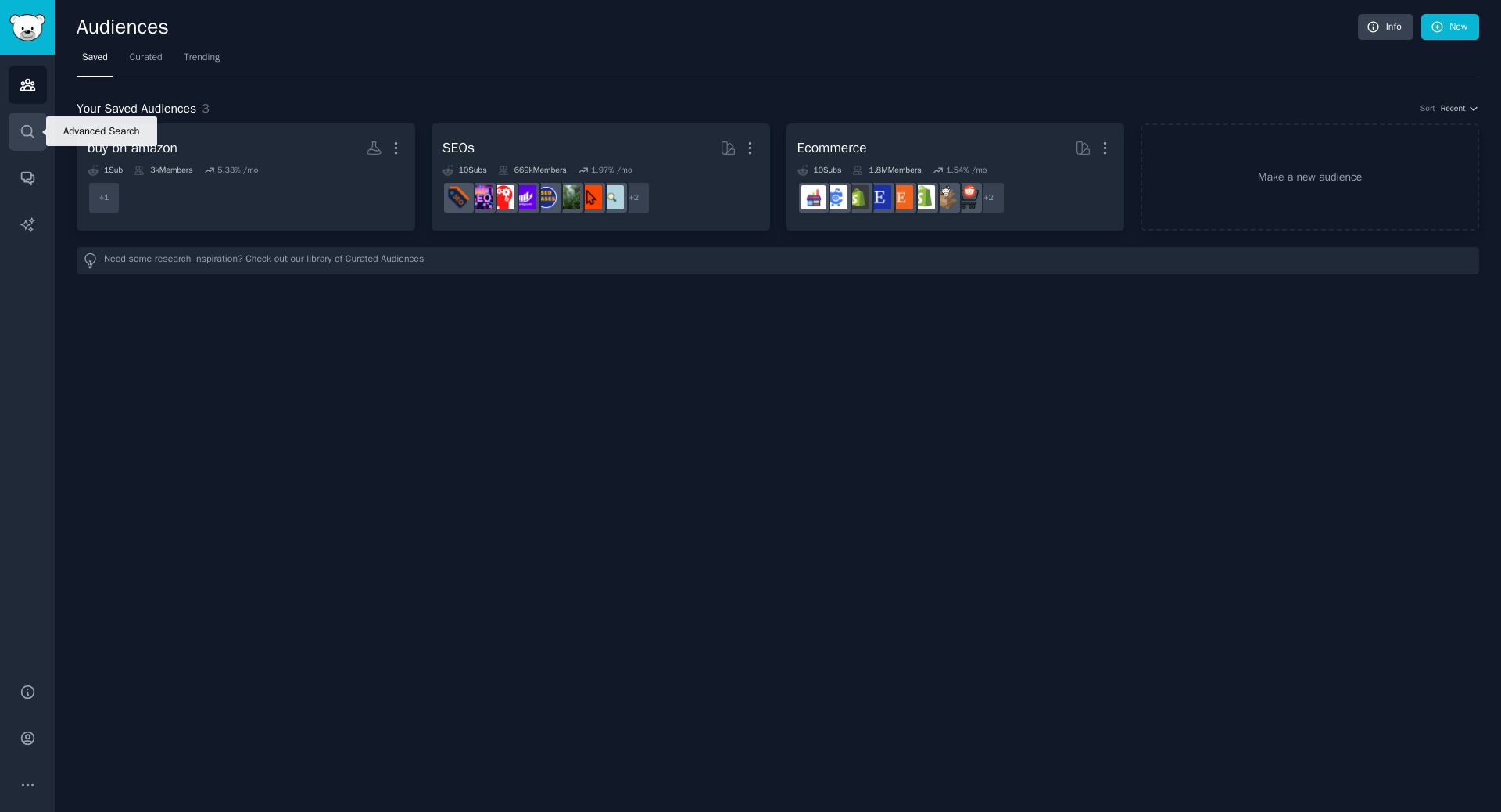 click on "Search" at bounding box center [27, 131] 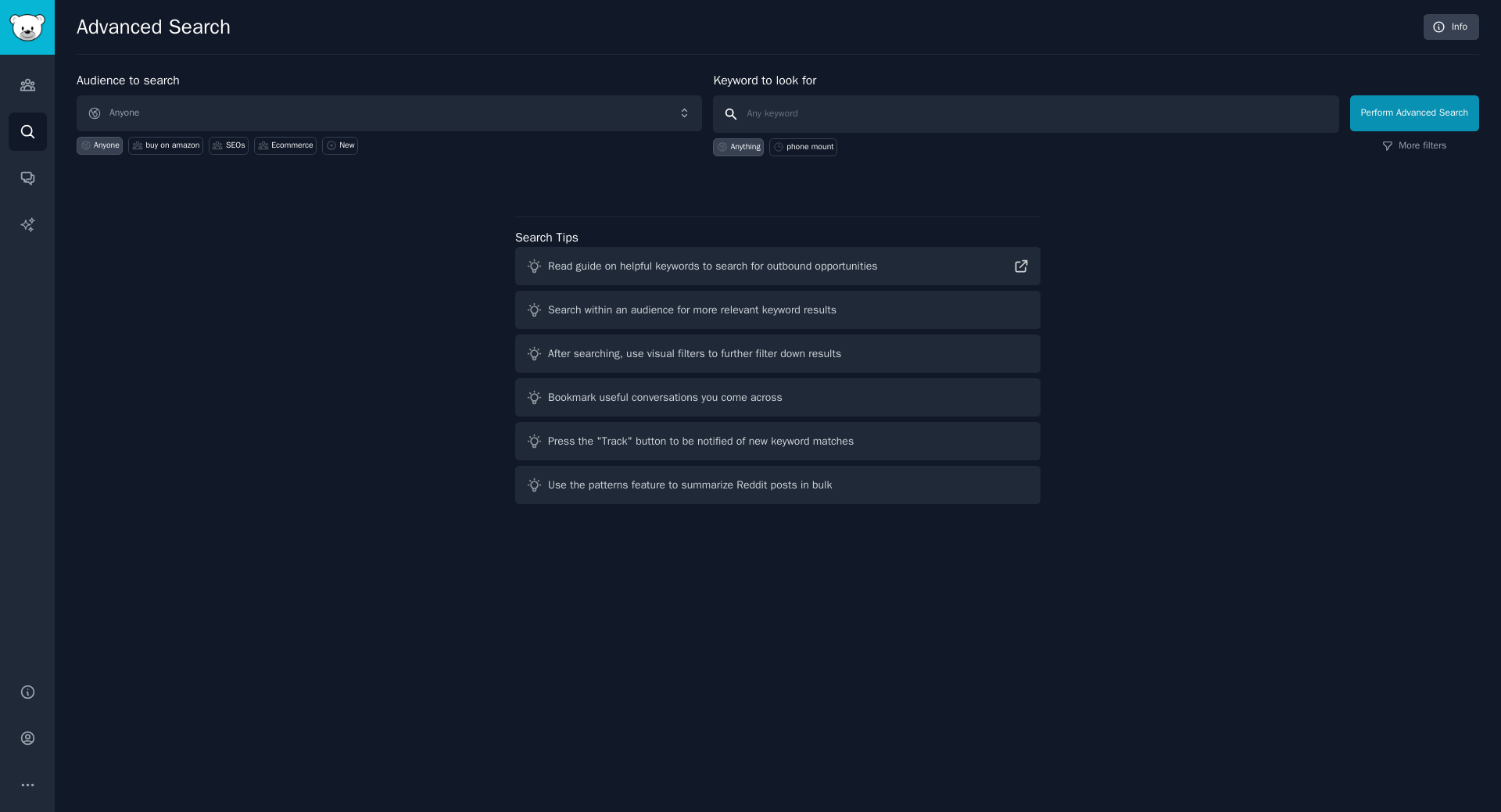 click at bounding box center (1026, 114) 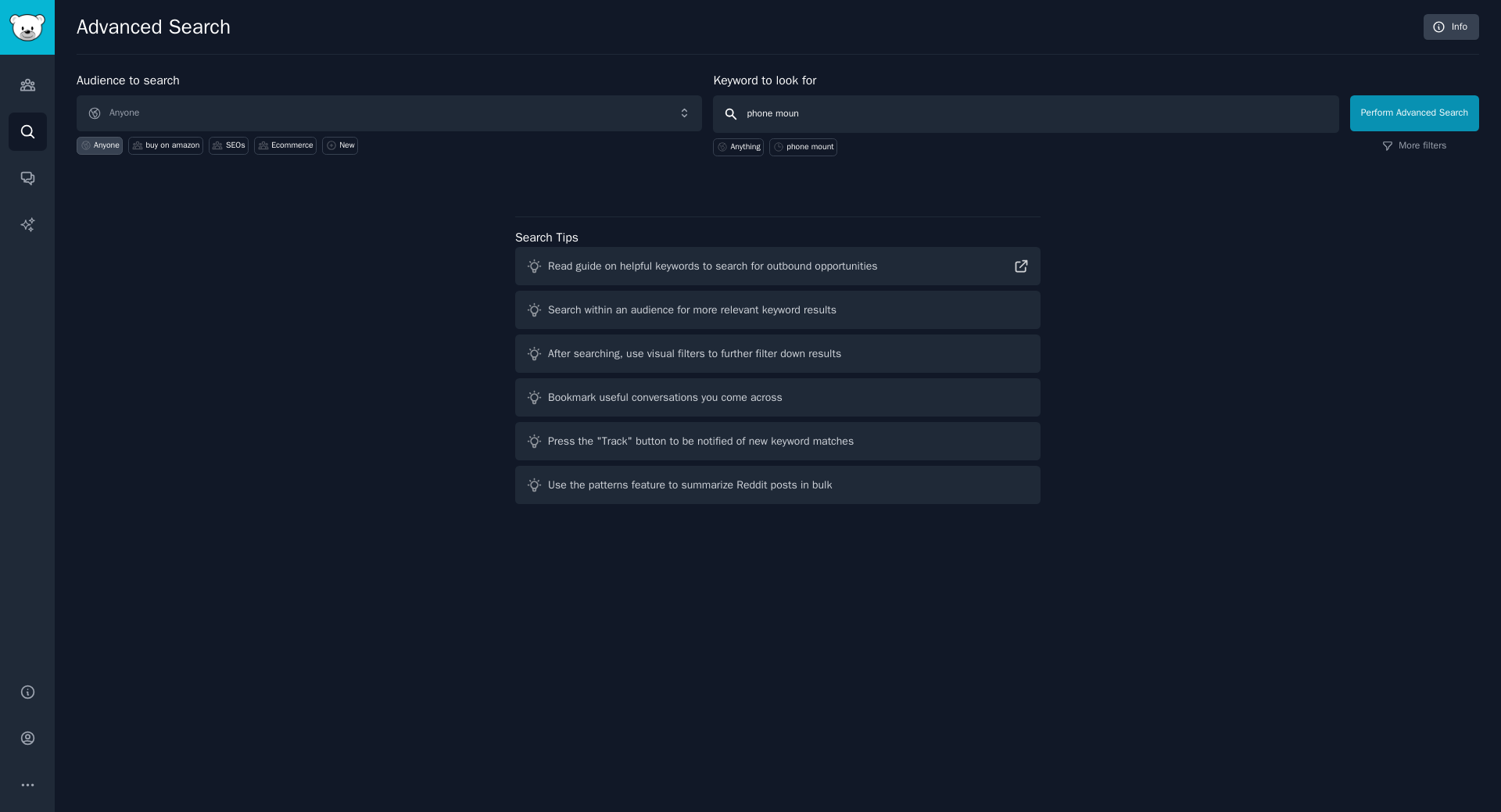 type on "phone mount" 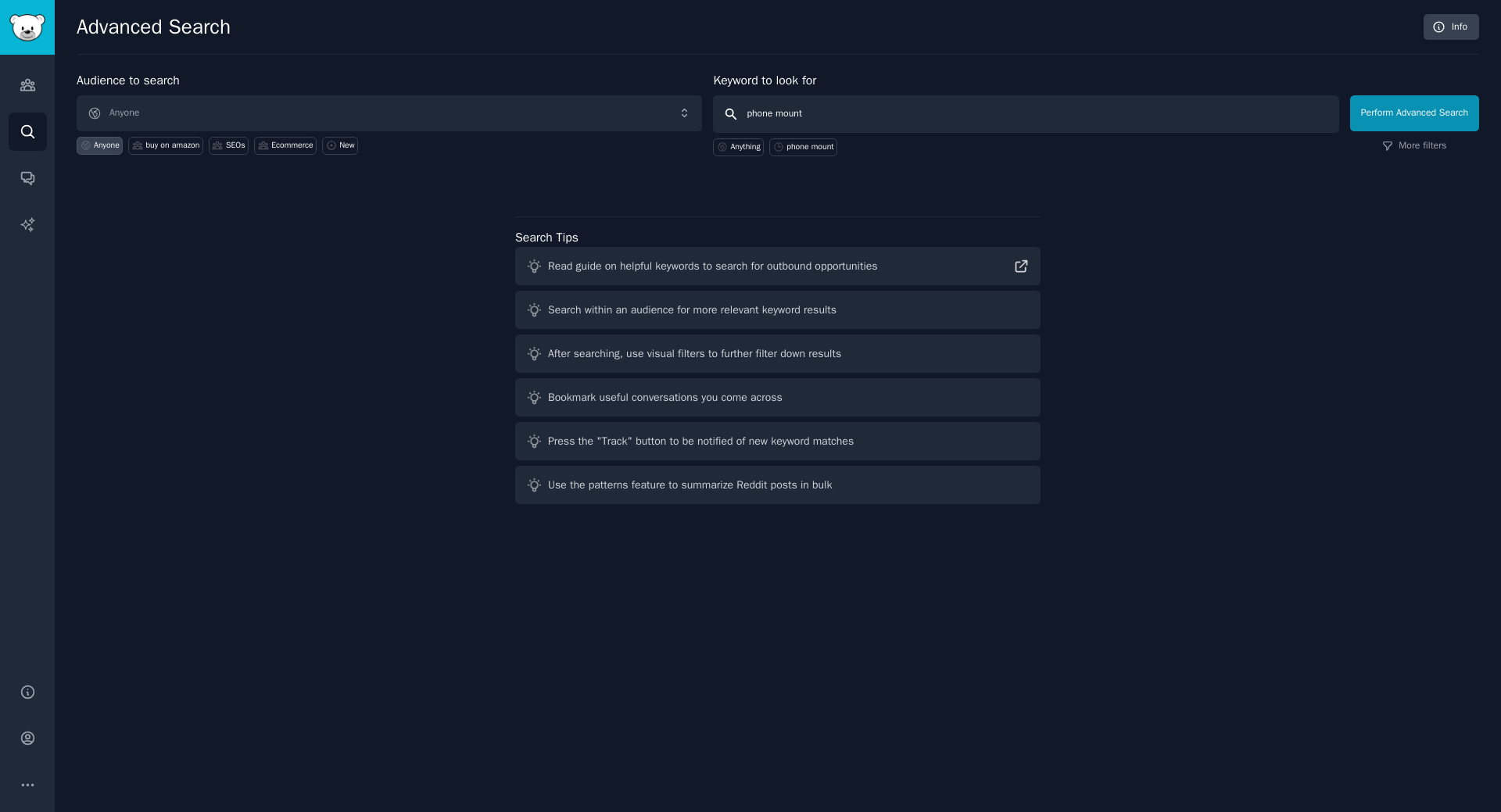 click on "Perform Advanced Search" at bounding box center [1414, 113] 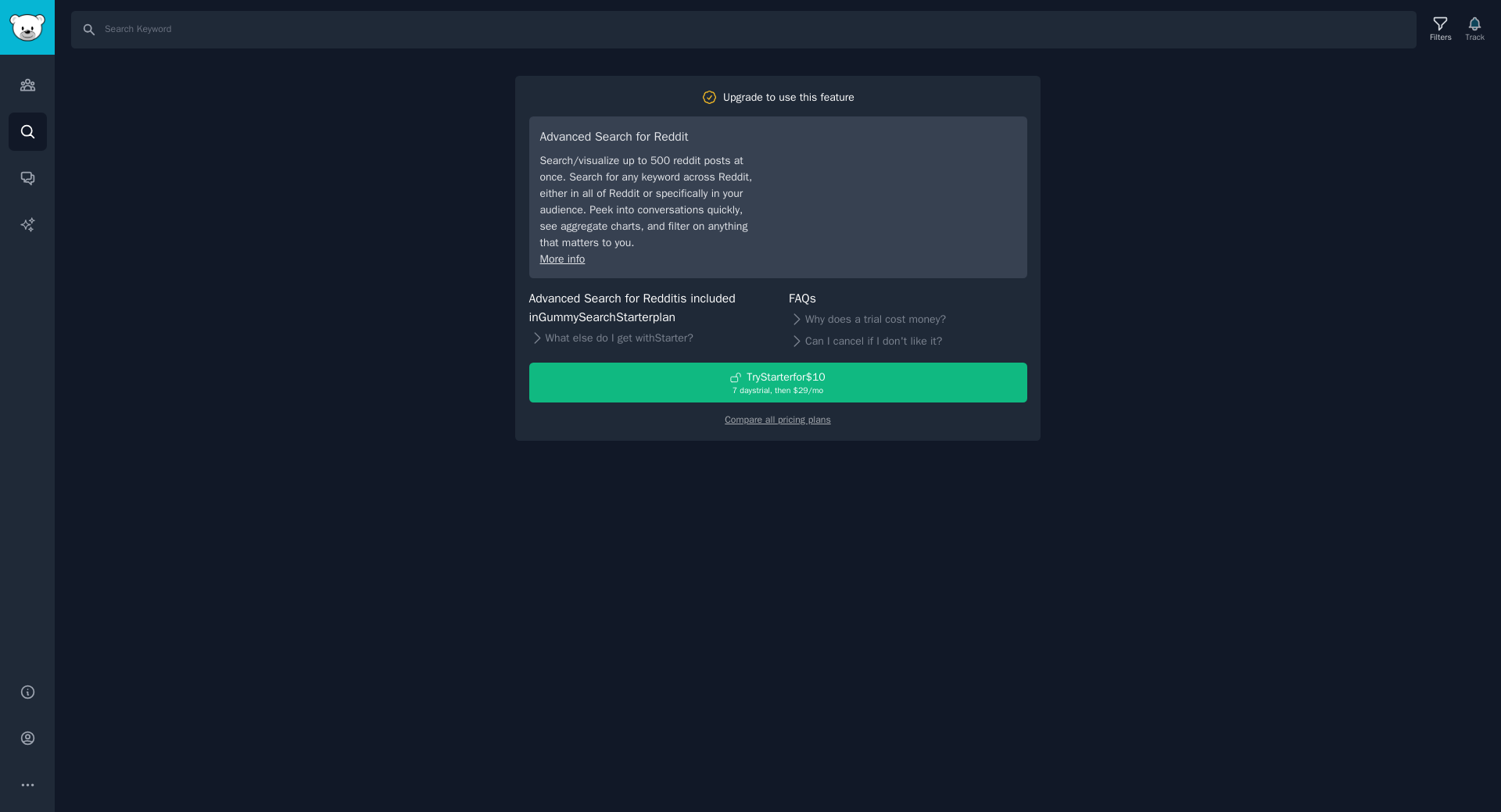 click on "Search Filters Track Upgrade to use this feature Advanced Search for Reddit Search/visualize up to 500 reddit posts at once. Search for any keyword across Reddit, either in all of Reddit or specifically in your audience. Peek into conversations quickly, see aggregate charts, and filter on anything that matters to you. More info Advanced Search for Reddit  is included in  GummySearch  Starter  plan What else do I get with  Starter ? FAQs Why does a trial cost money? Can I cancel if I don't like it? Try  Starter  for  $10 7 days  trial, then $ 29 /mo Compare all pricing plans" at bounding box center [778, 406] 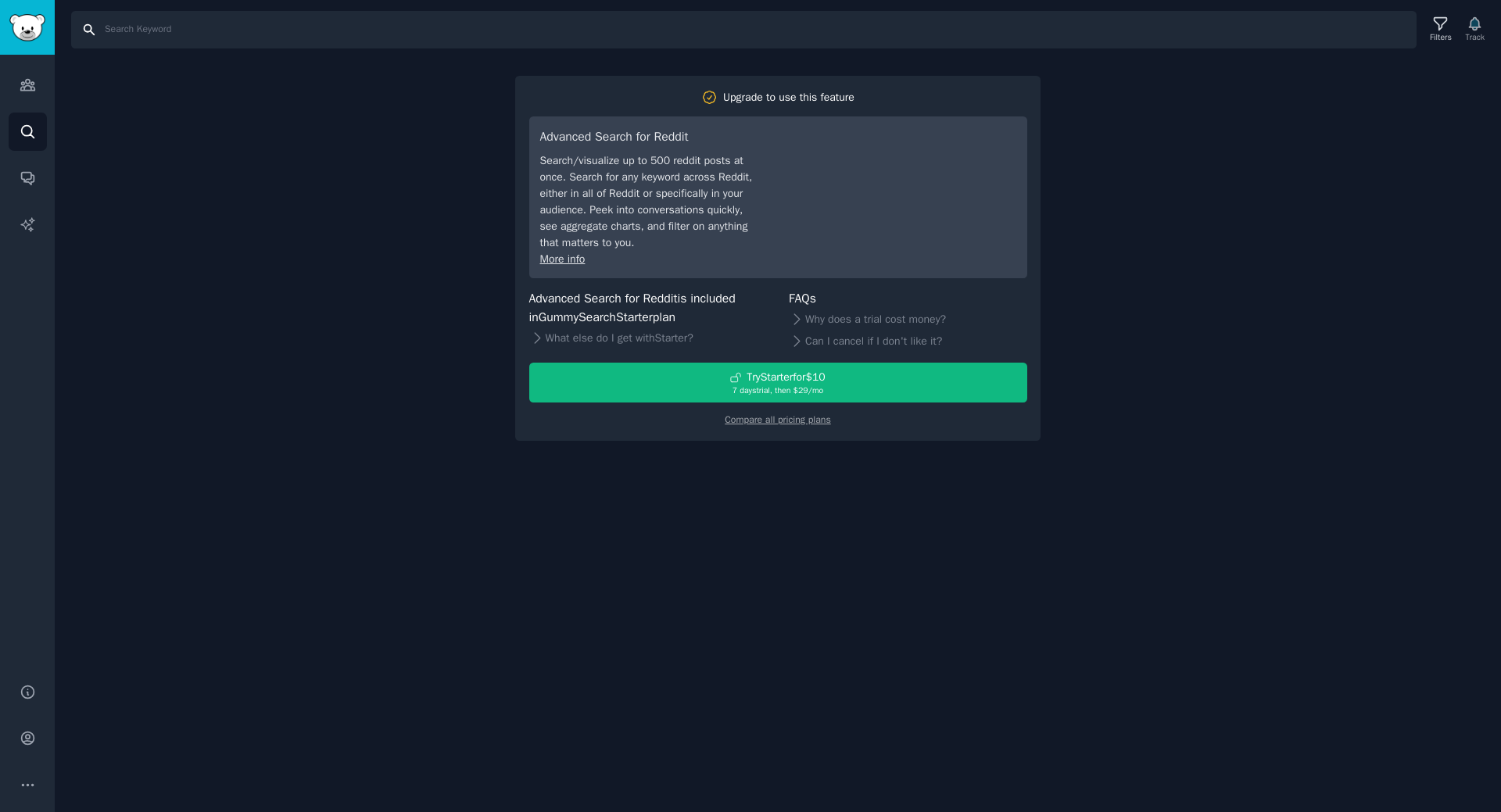click on "Search" at bounding box center [743, 30] 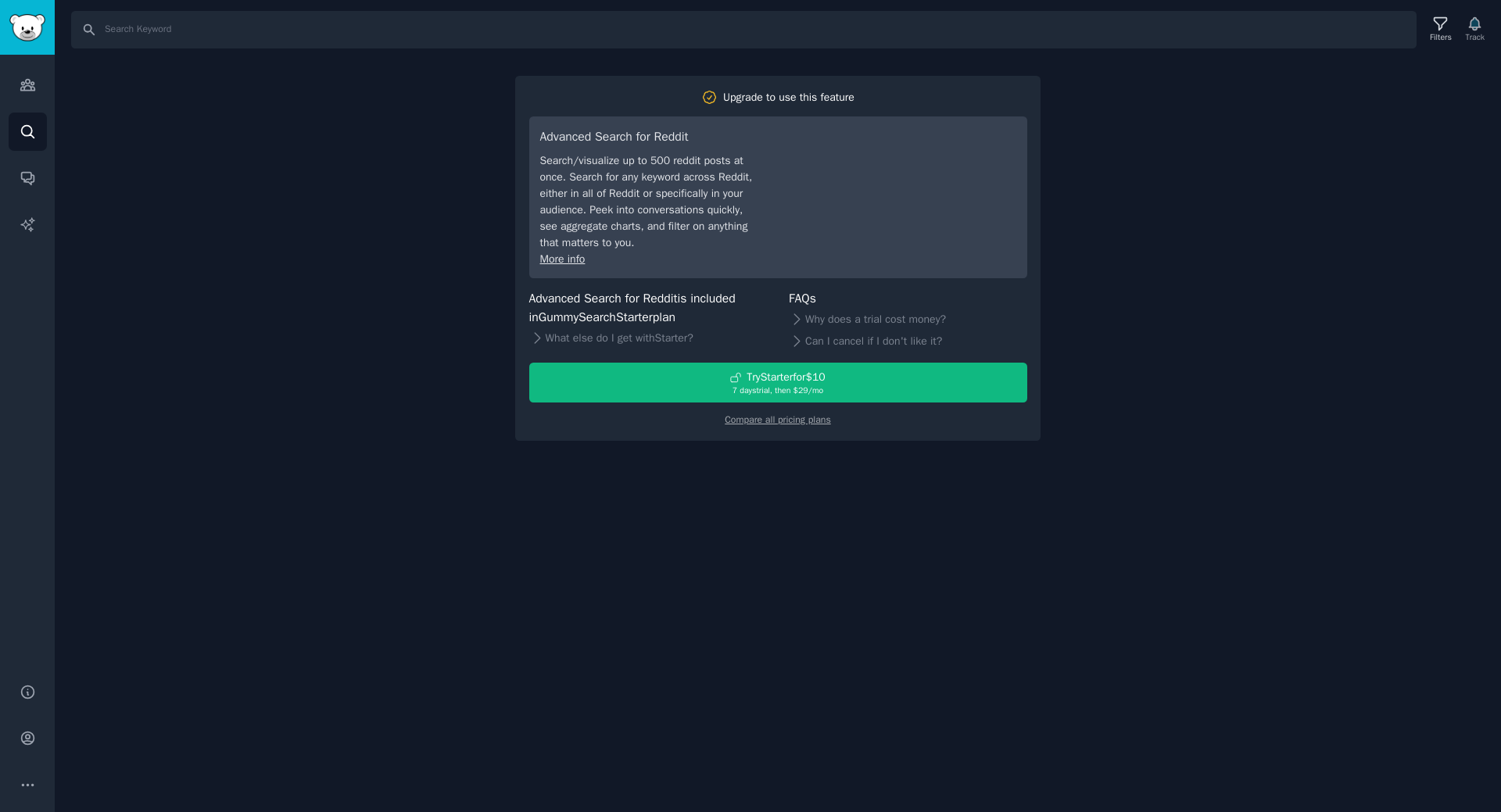 click on "Search Filters Track Upgrade to use this feature Advanced Search for Reddit Search/visualize up to 500 reddit posts at once. Search for any keyword across Reddit, either in all of Reddit or specifically in your audience. Peek into conversations quickly, see aggregate charts, and filter on anything that matters to you. More info Advanced Search for Reddit  is included in  GummySearch  Starter  plan What else do I get with  Starter ? FAQs Why does a trial cost money? Can I cancel if I don't like it? Try  Starter  for  $10 7 days  trial, then $ 29 /mo Compare all pricing plans" at bounding box center [778, 406] 